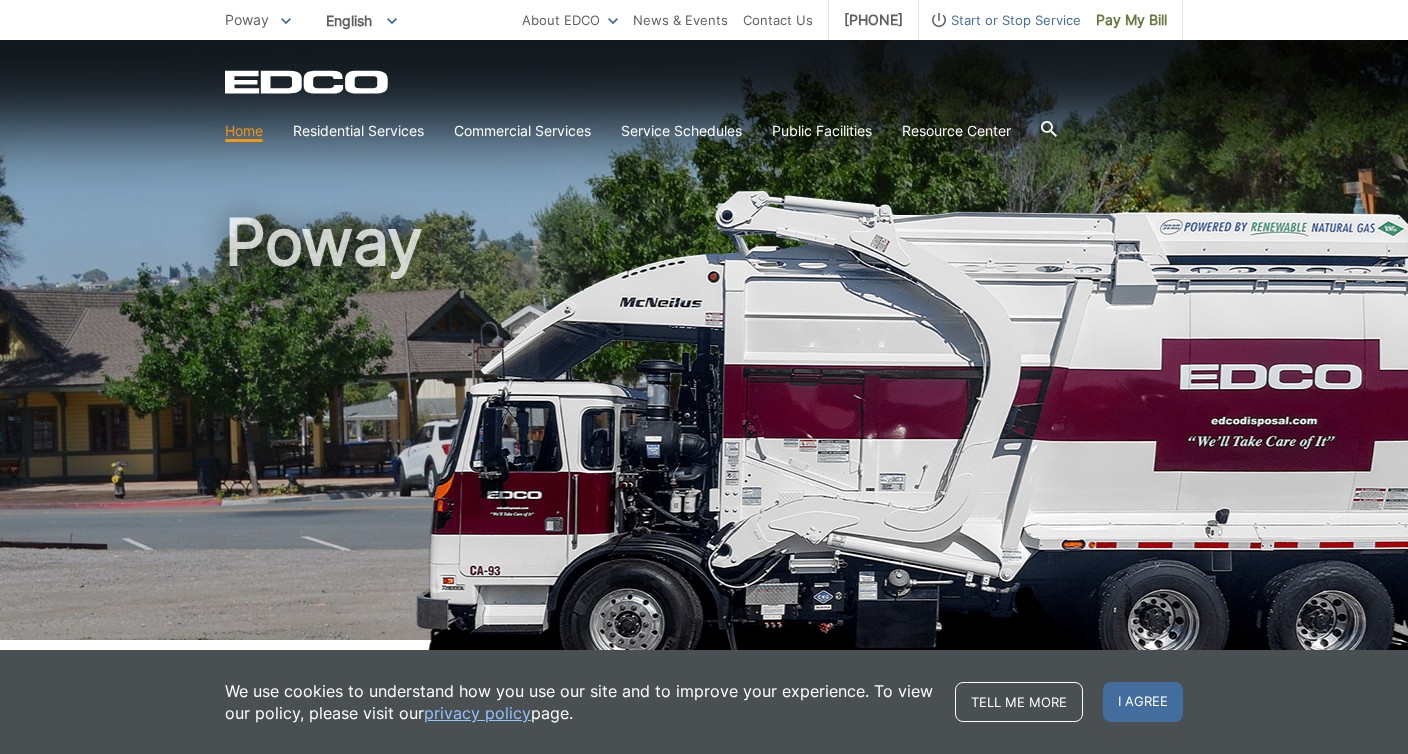 scroll, scrollTop: 0, scrollLeft: 0, axis: both 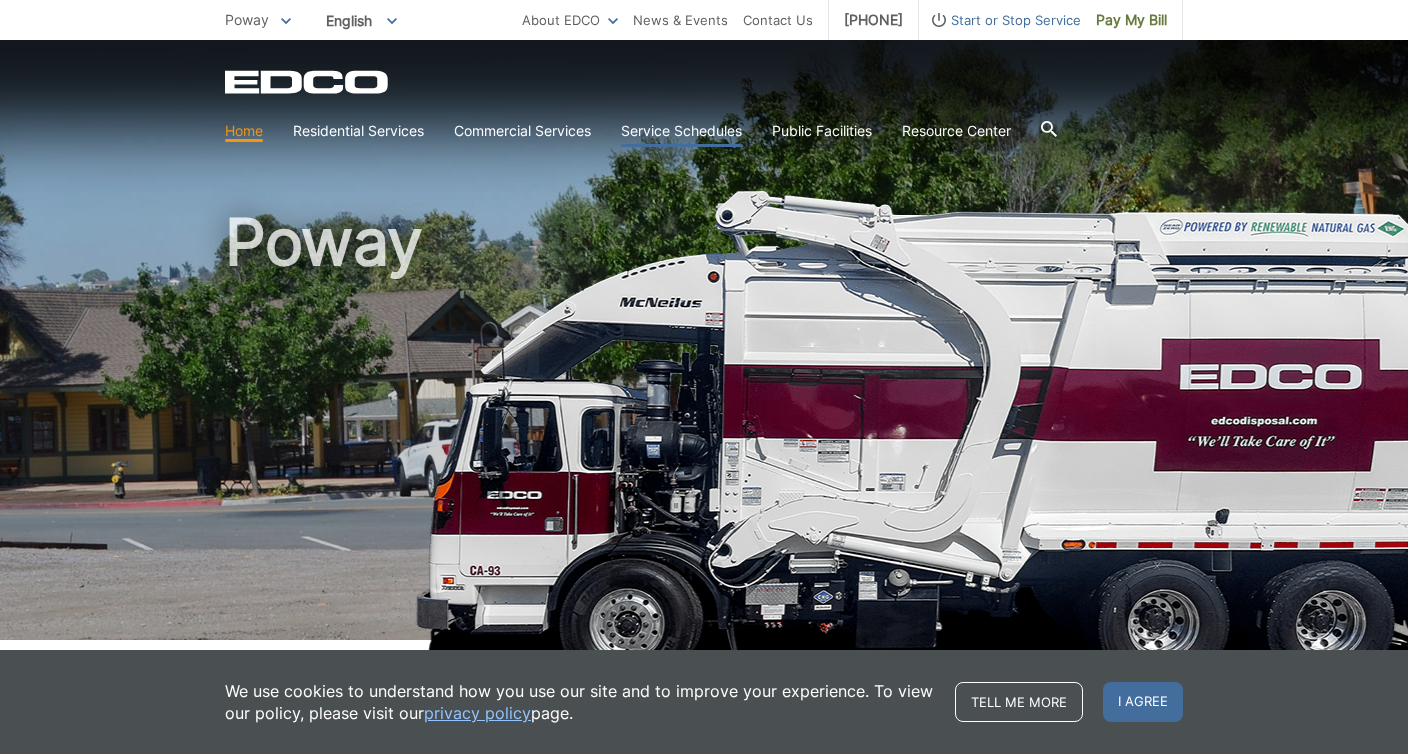 click on "Service Schedules" at bounding box center (681, 131) 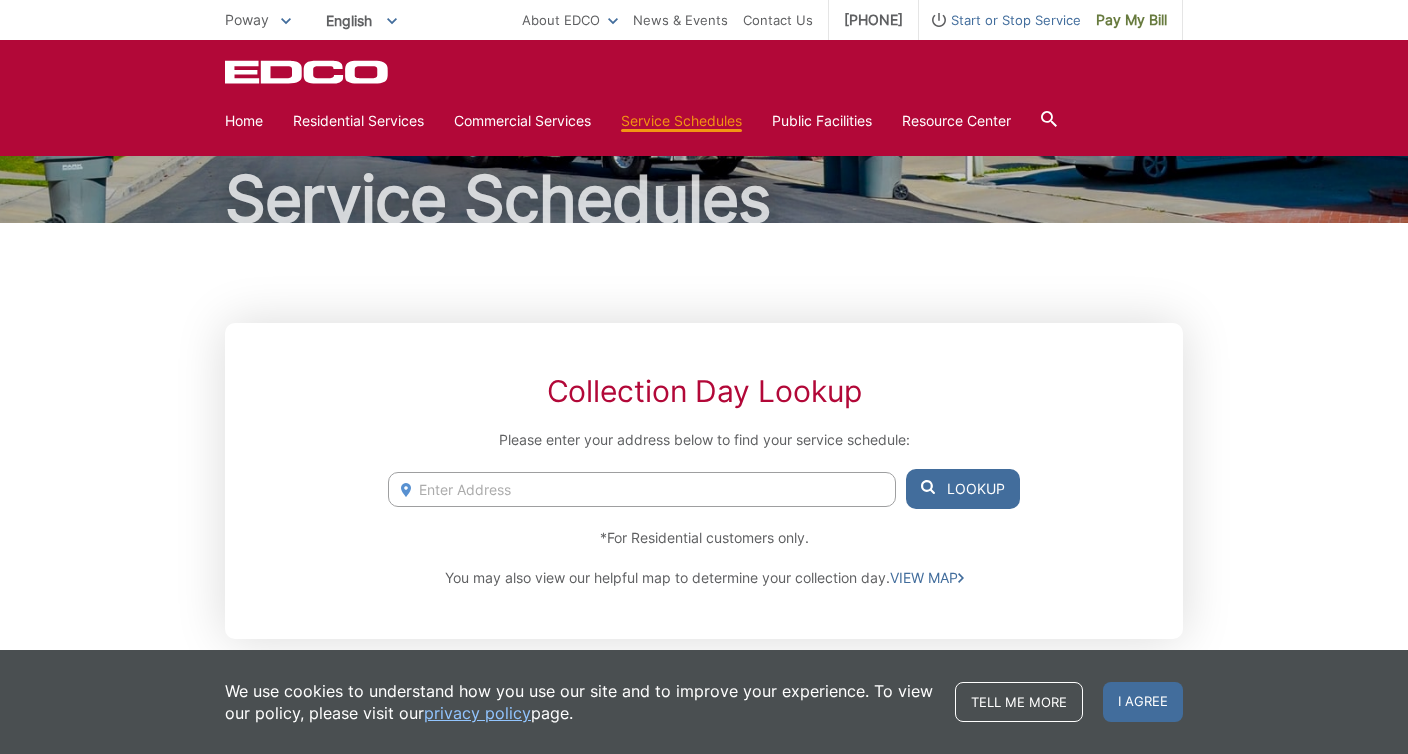 scroll, scrollTop: 125, scrollLeft: 0, axis: vertical 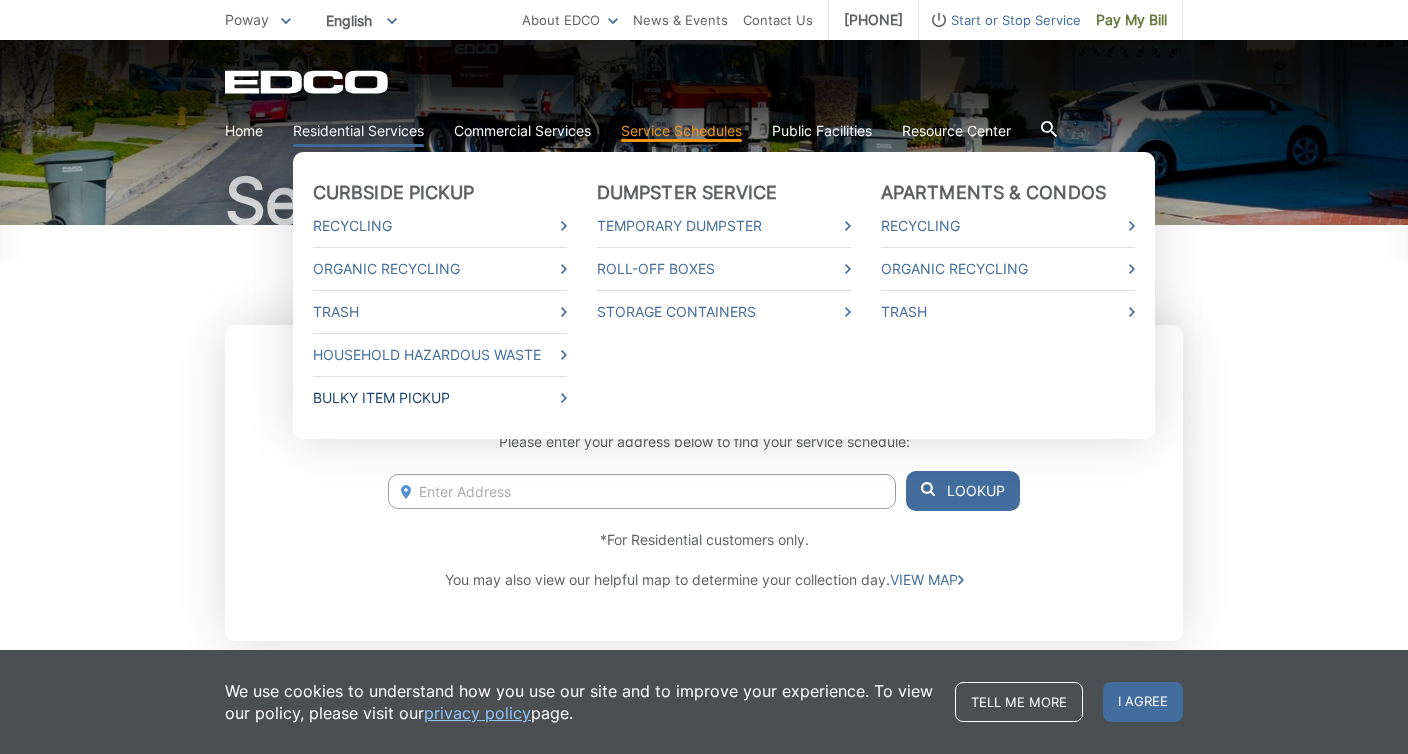 click on "Bulky Item Pickup" at bounding box center [440, 398] 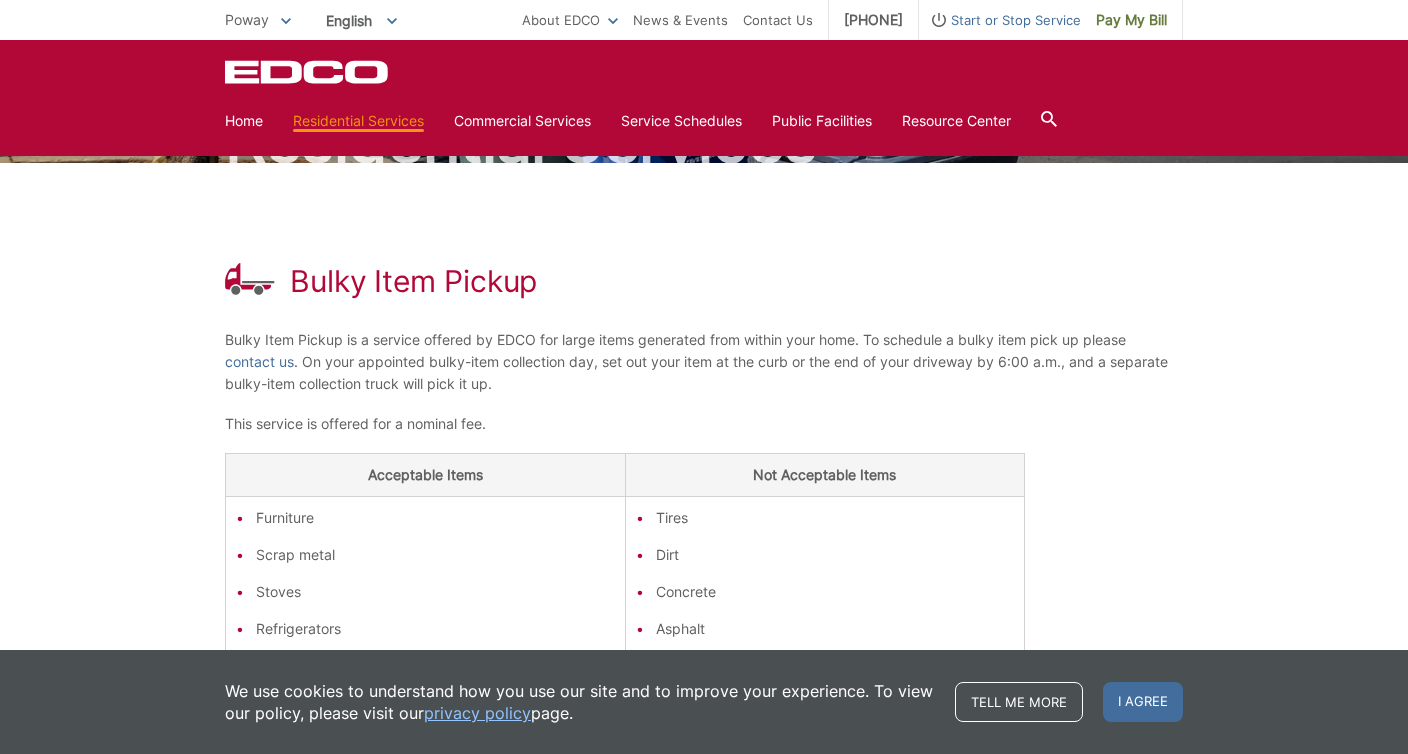 scroll, scrollTop: 0, scrollLeft: 0, axis: both 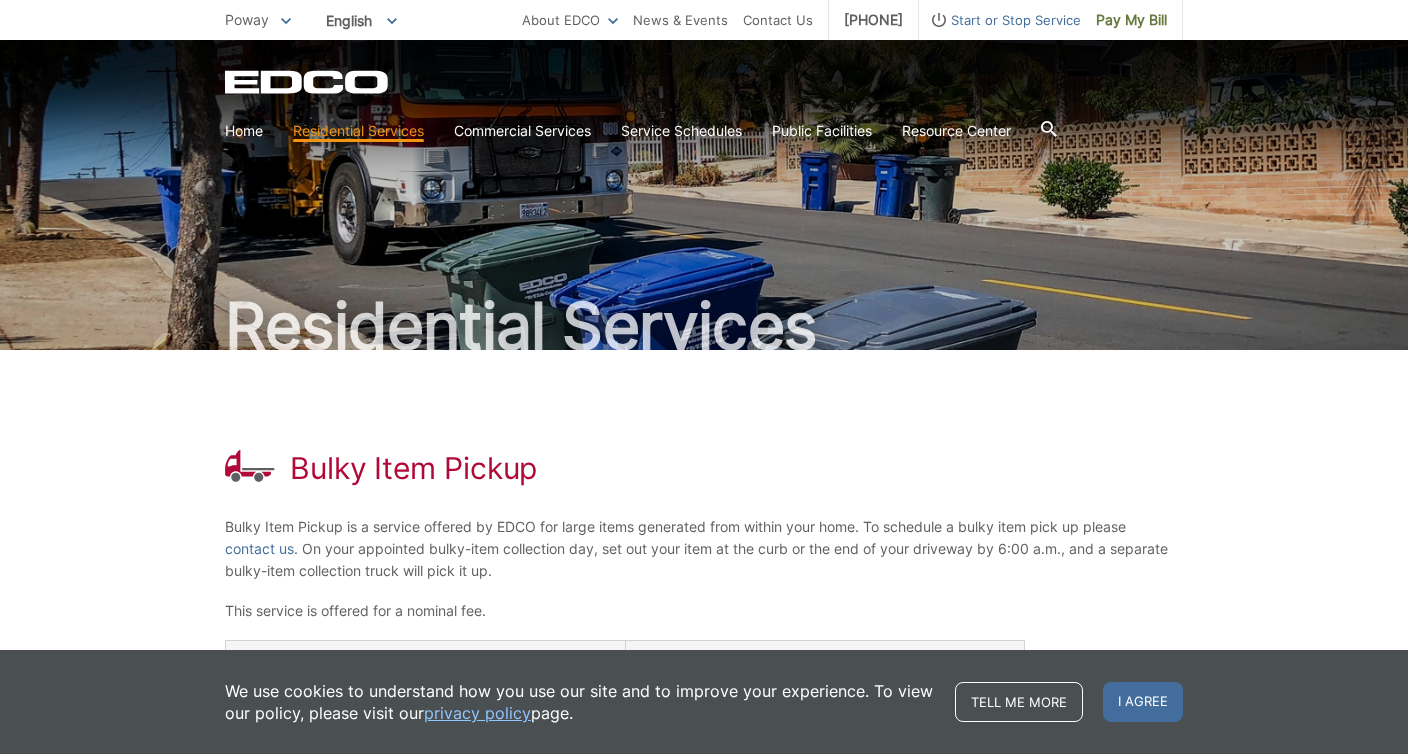 click on "Bulky Item Pickup" at bounding box center [413, 468] 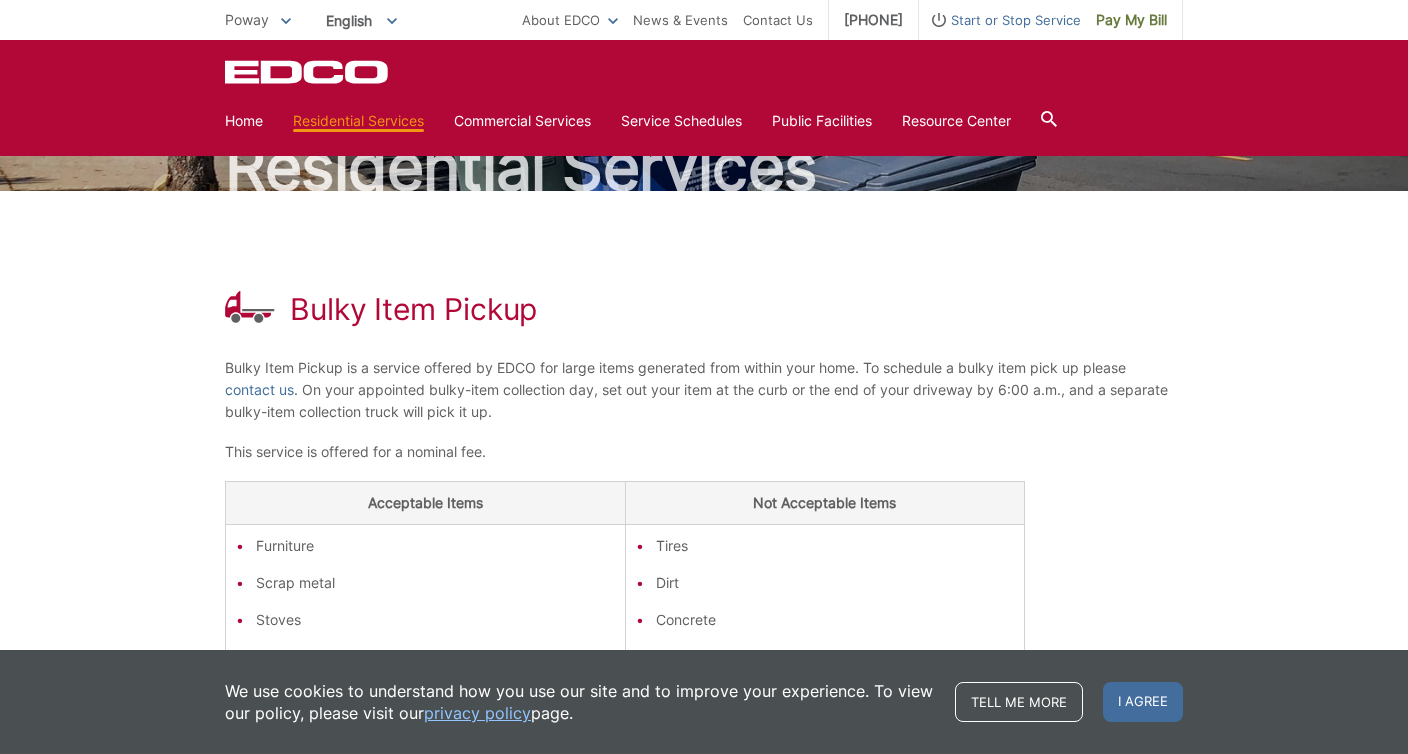 scroll, scrollTop: 153, scrollLeft: 0, axis: vertical 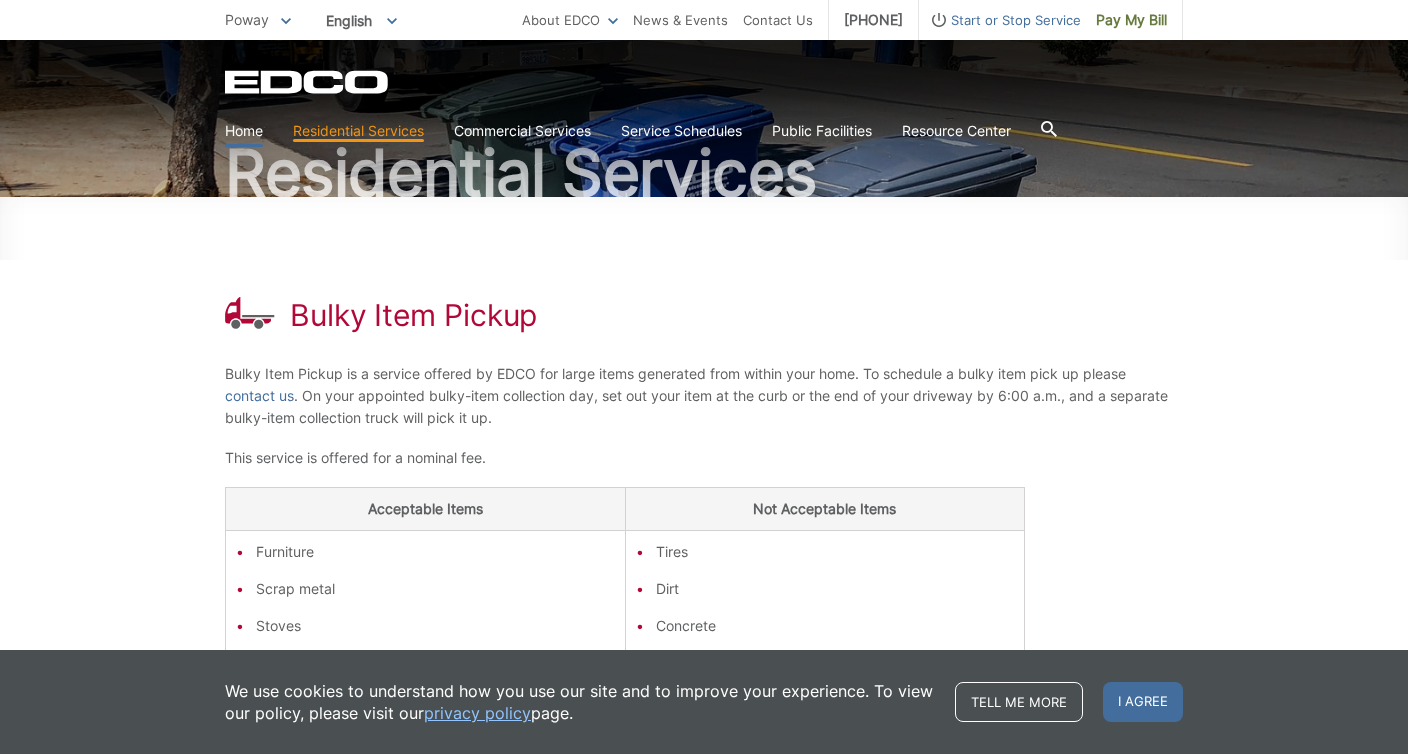 click on "Home" at bounding box center [244, 131] 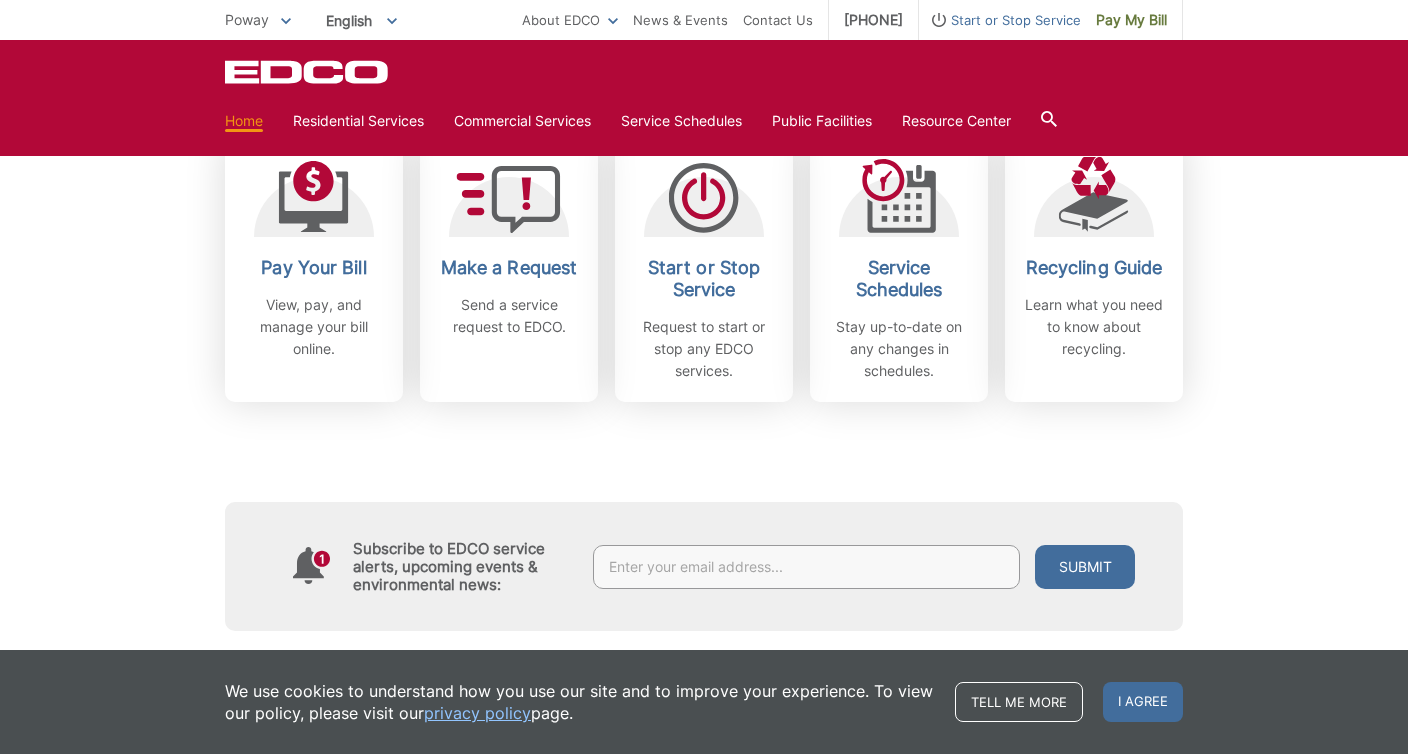 scroll, scrollTop: 606, scrollLeft: 0, axis: vertical 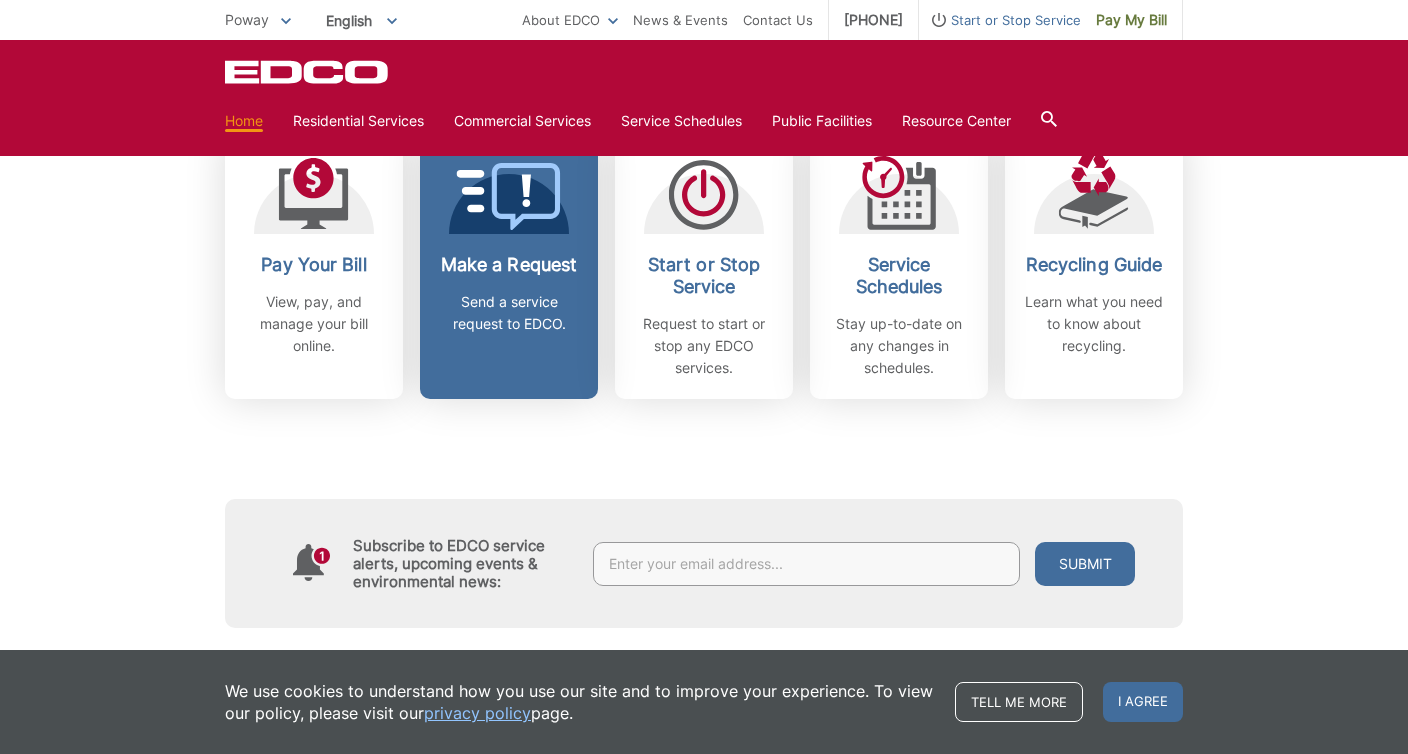 click on "Make a Request" at bounding box center [509, 265] 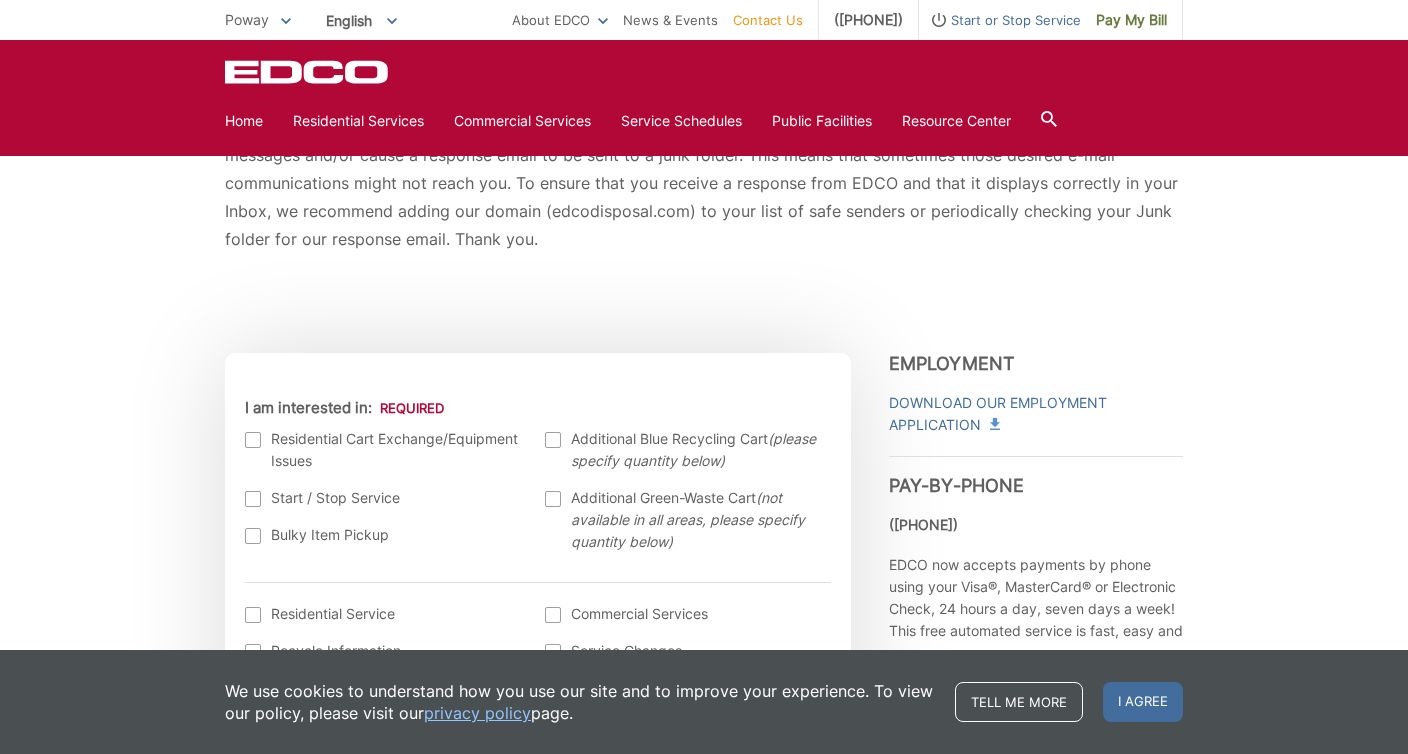scroll, scrollTop: 444, scrollLeft: 0, axis: vertical 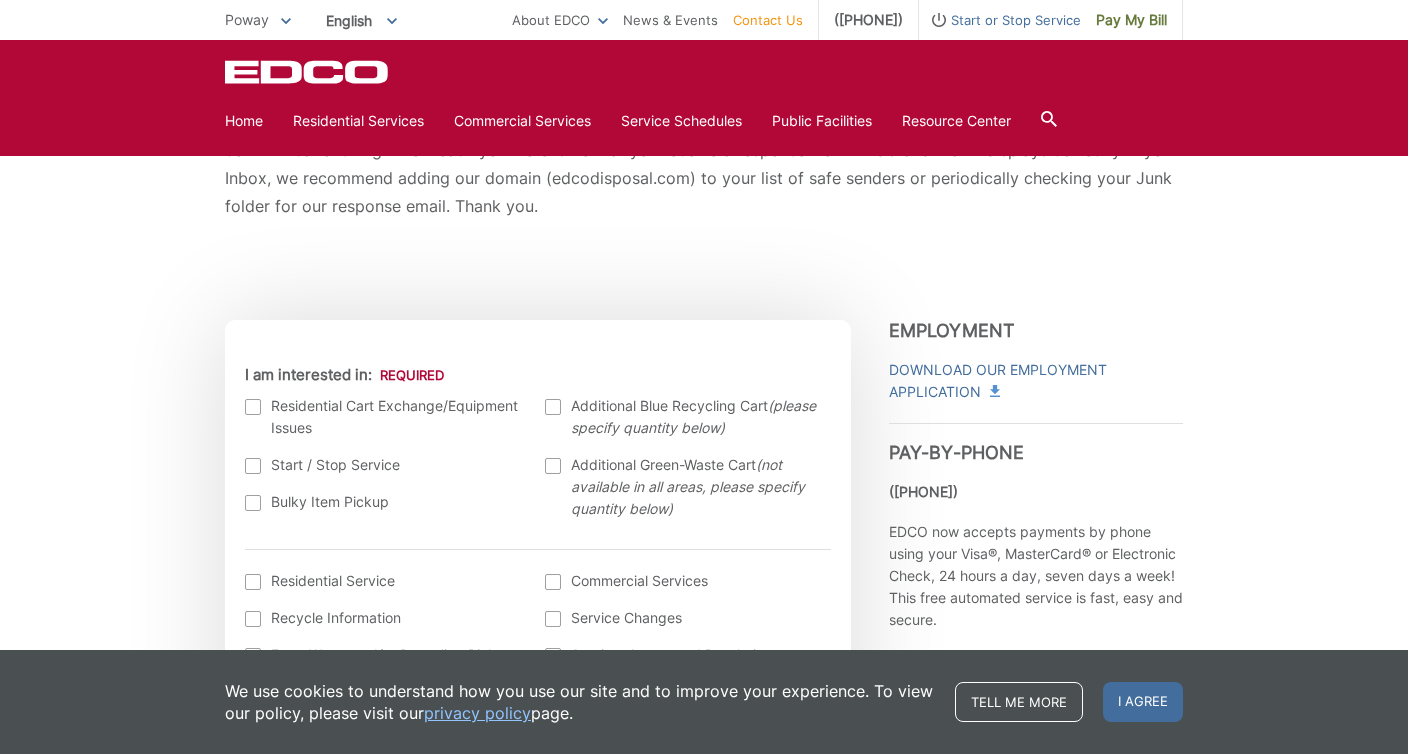 click at bounding box center [253, 503] 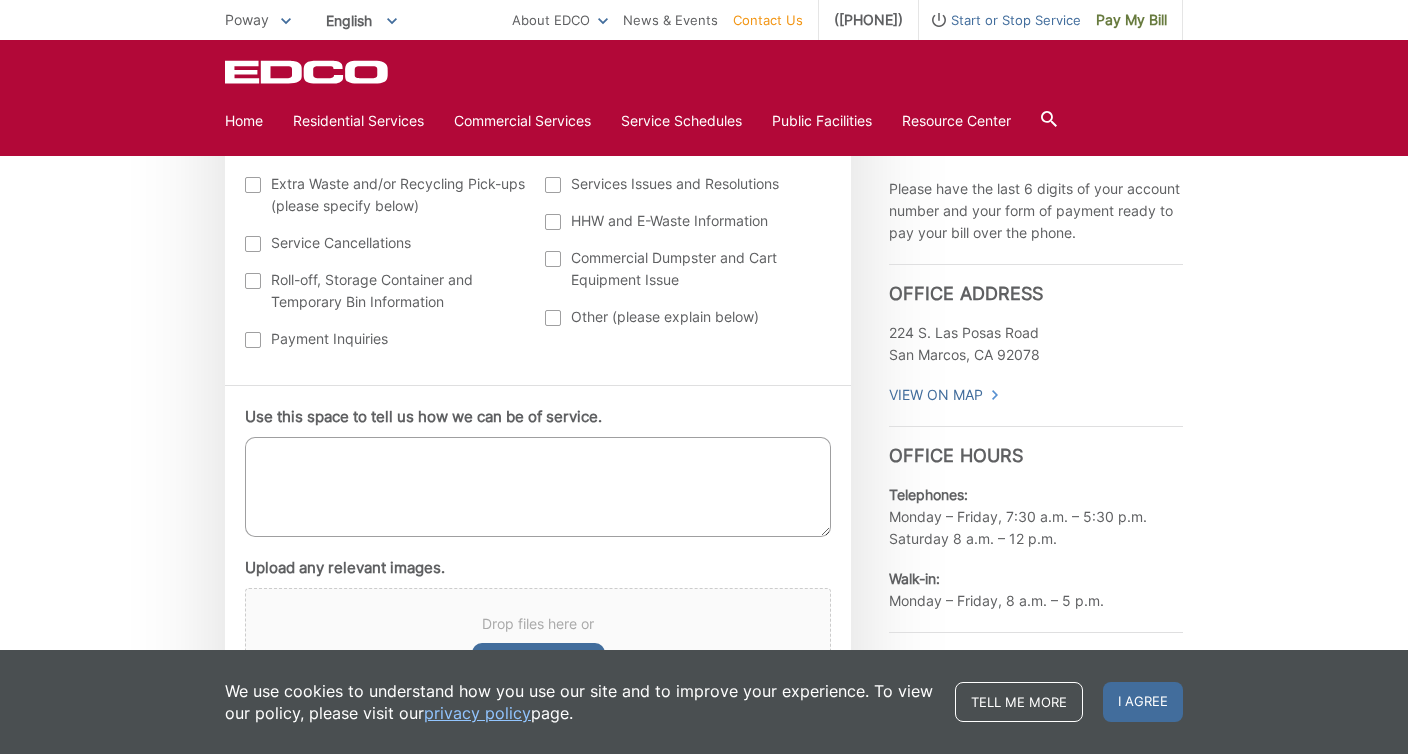 scroll, scrollTop: 947, scrollLeft: 0, axis: vertical 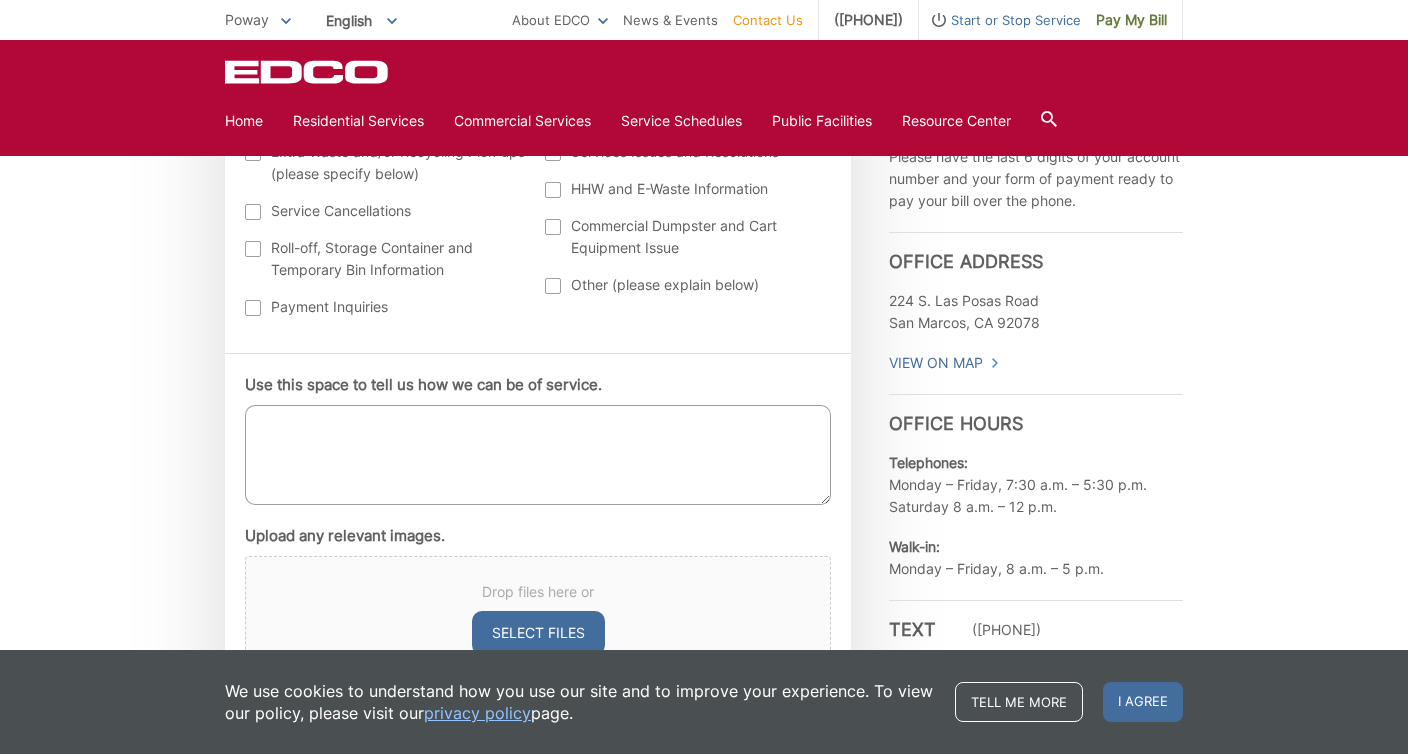 click on "Use this space to tell us how we can be of service." at bounding box center (538, 455) 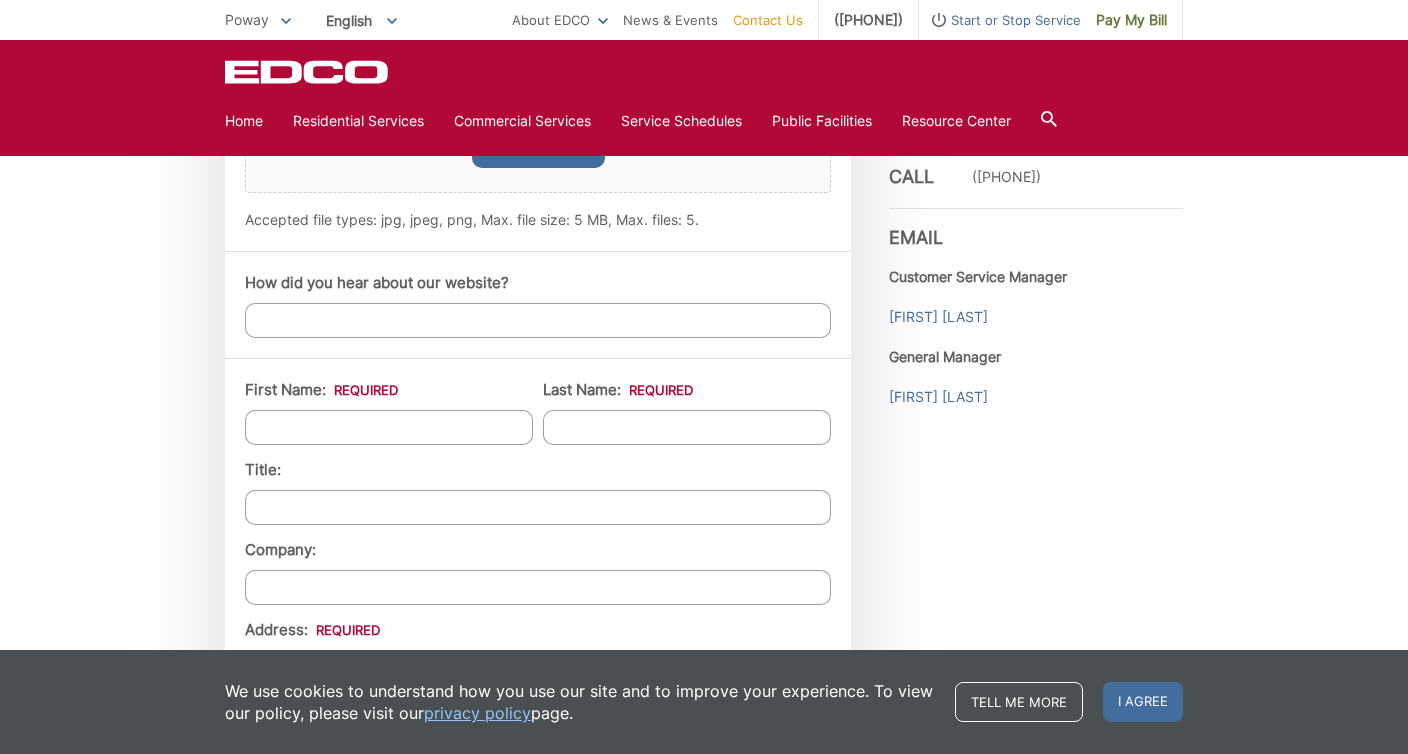 scroll, scrollTop: 1439, scrollLeft: 0, axis: vertical 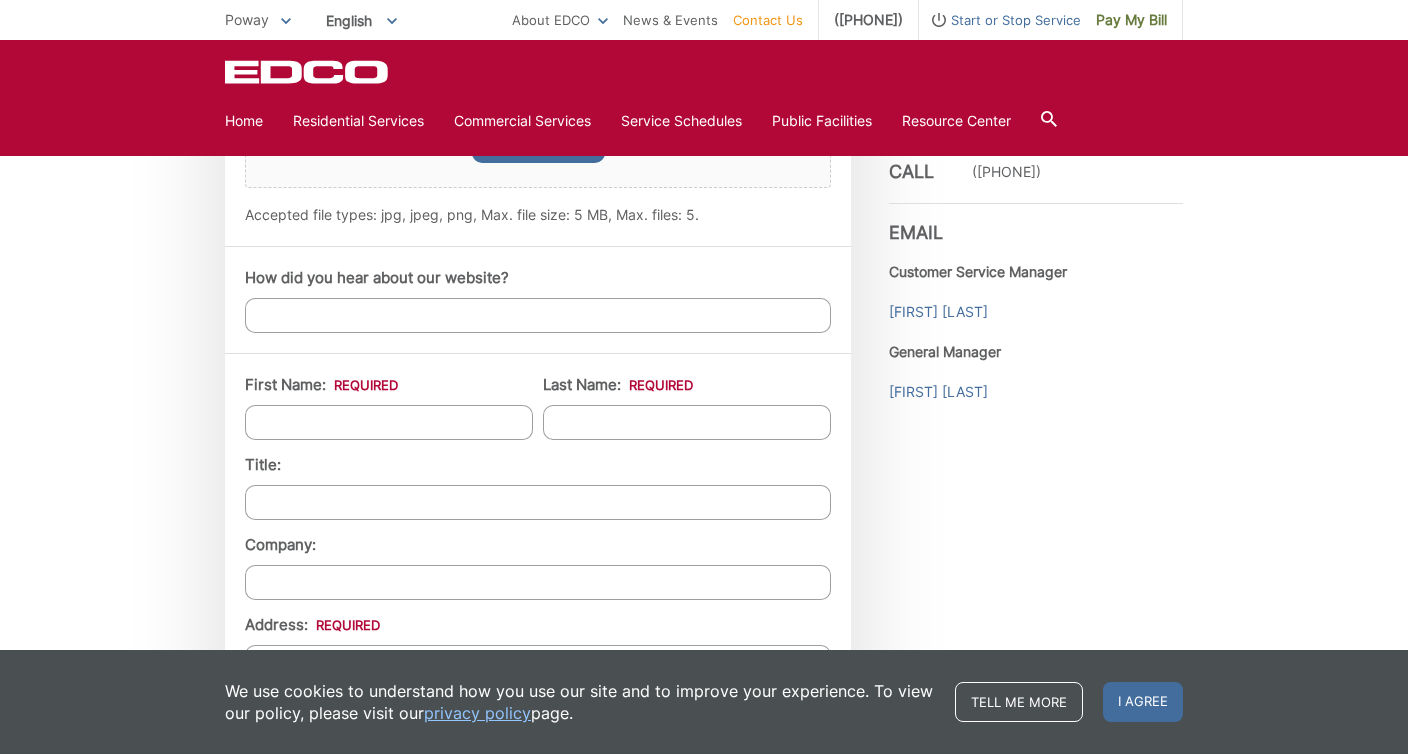 type on "I have a twin size mattress that needs to go. Please help..." 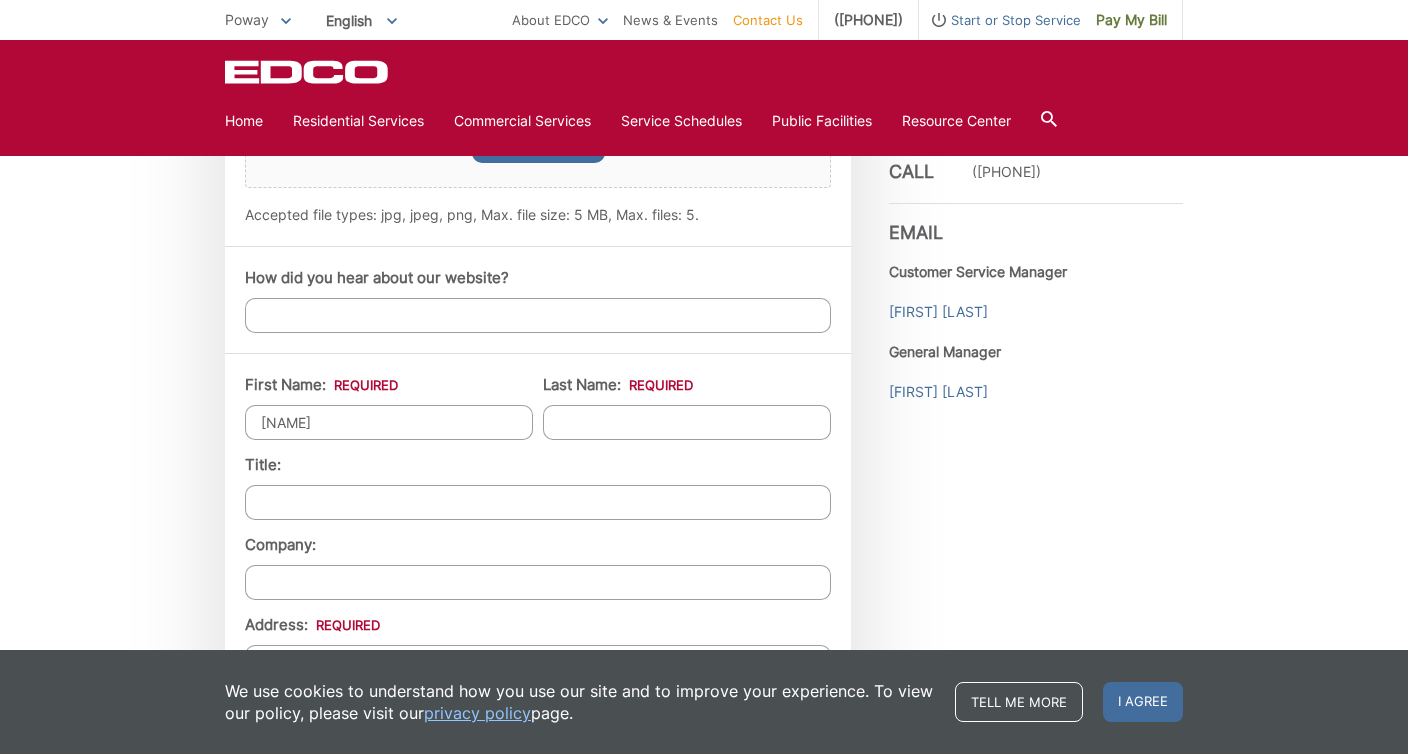 type on "Dianne" 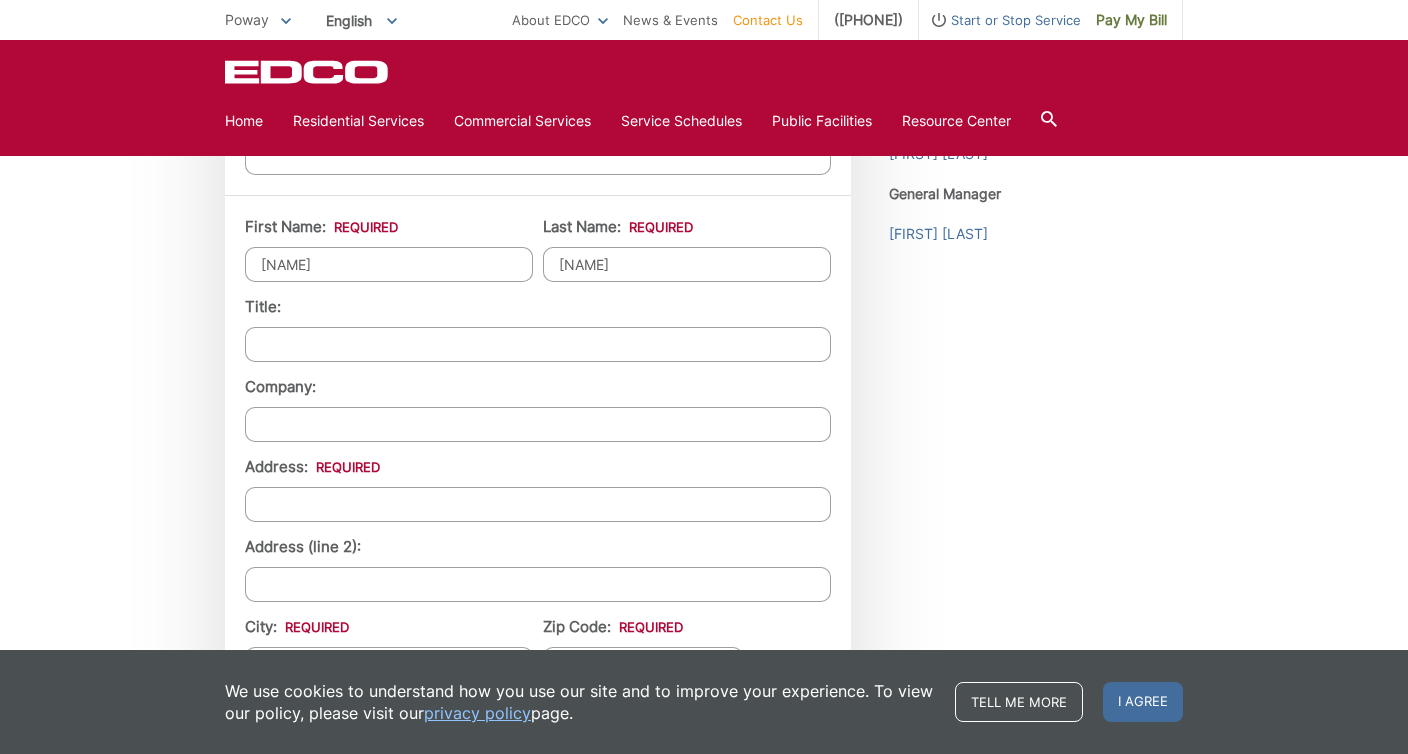 scroll, scrollTop: 1615, scrollLeft: 0, axis: vertical 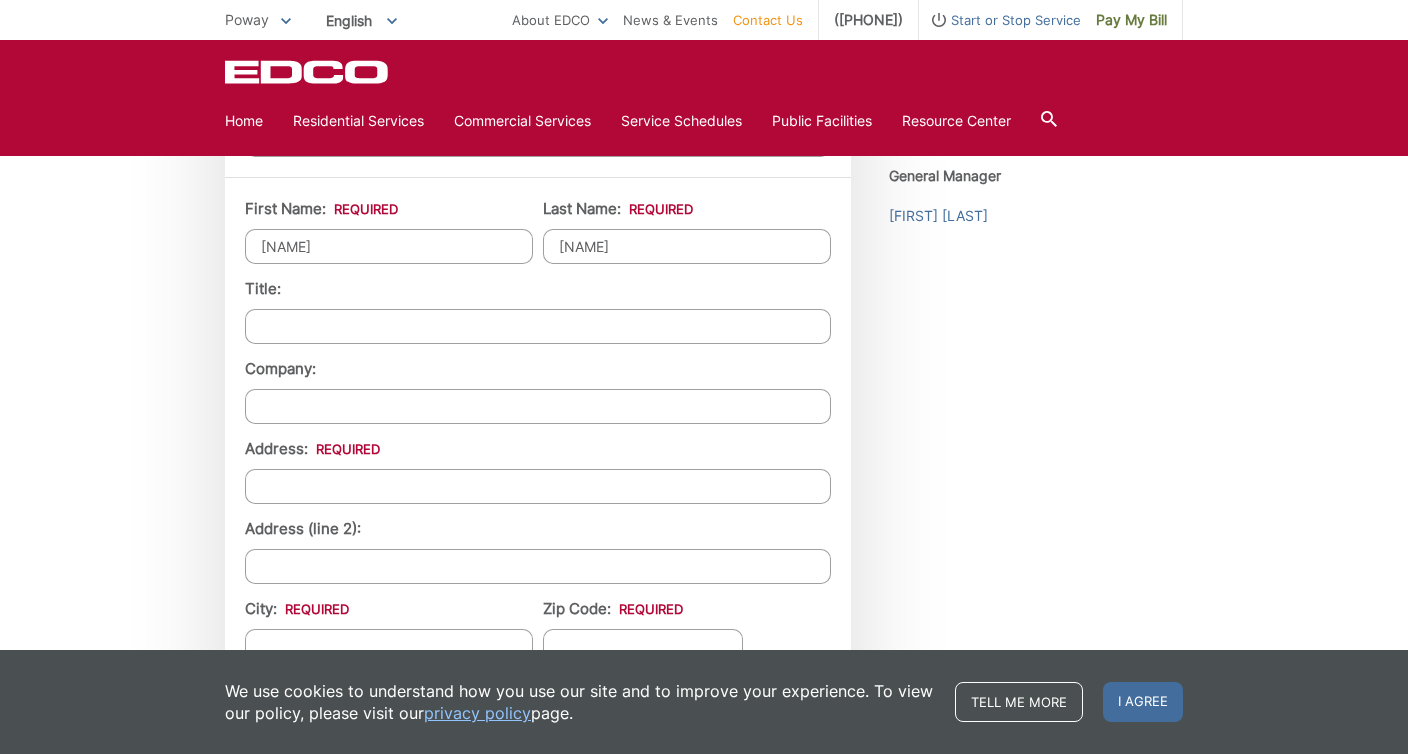 type on "Wurtz" 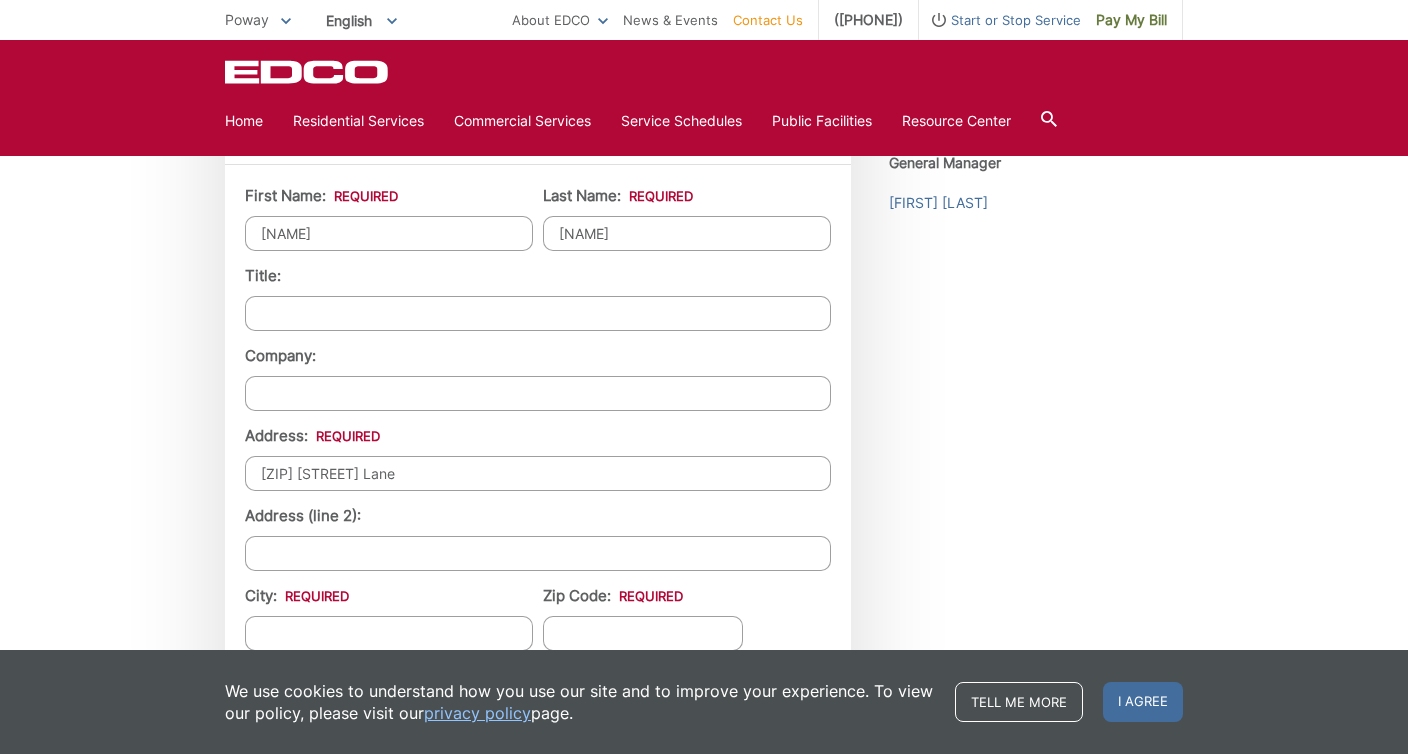 scroll, scrollTop: 1681, scrollLeft: 0, axis: vertical 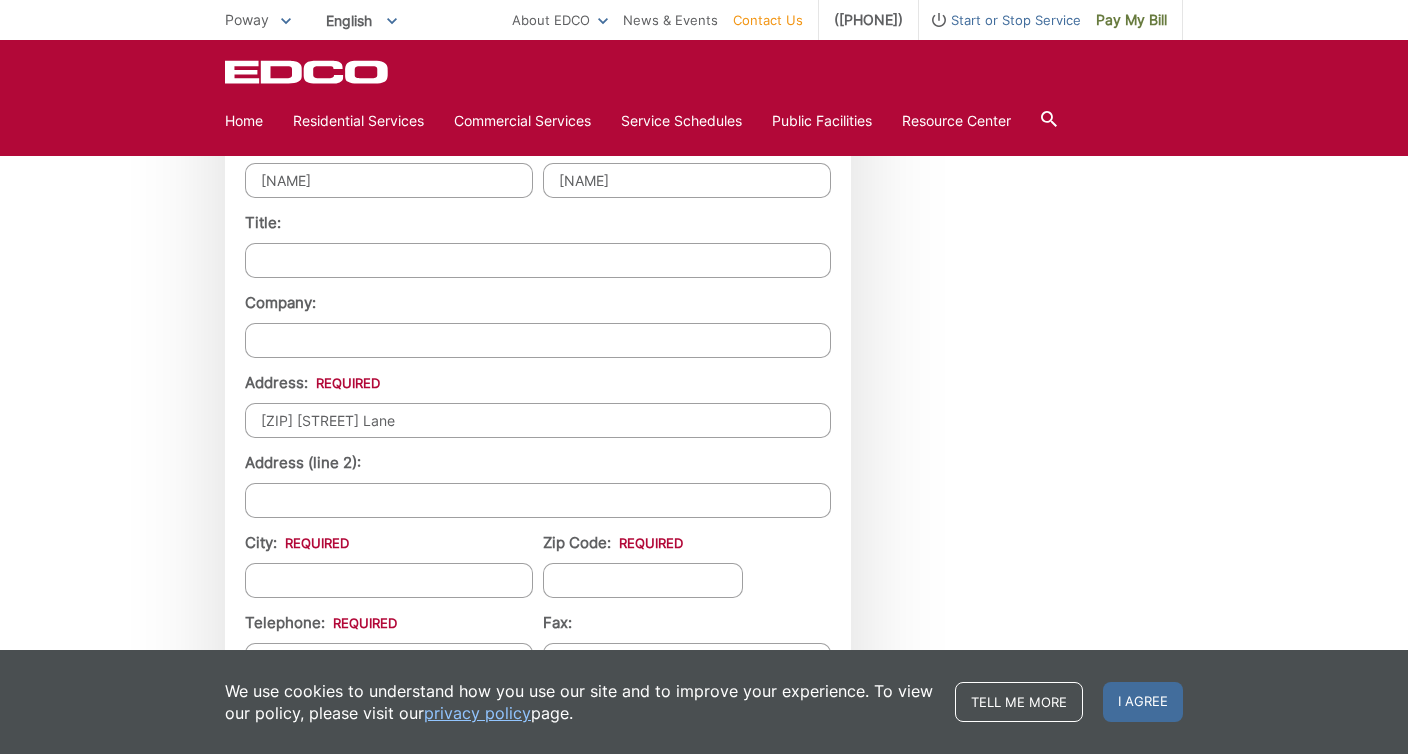 type on "14558 Budwin Lane" 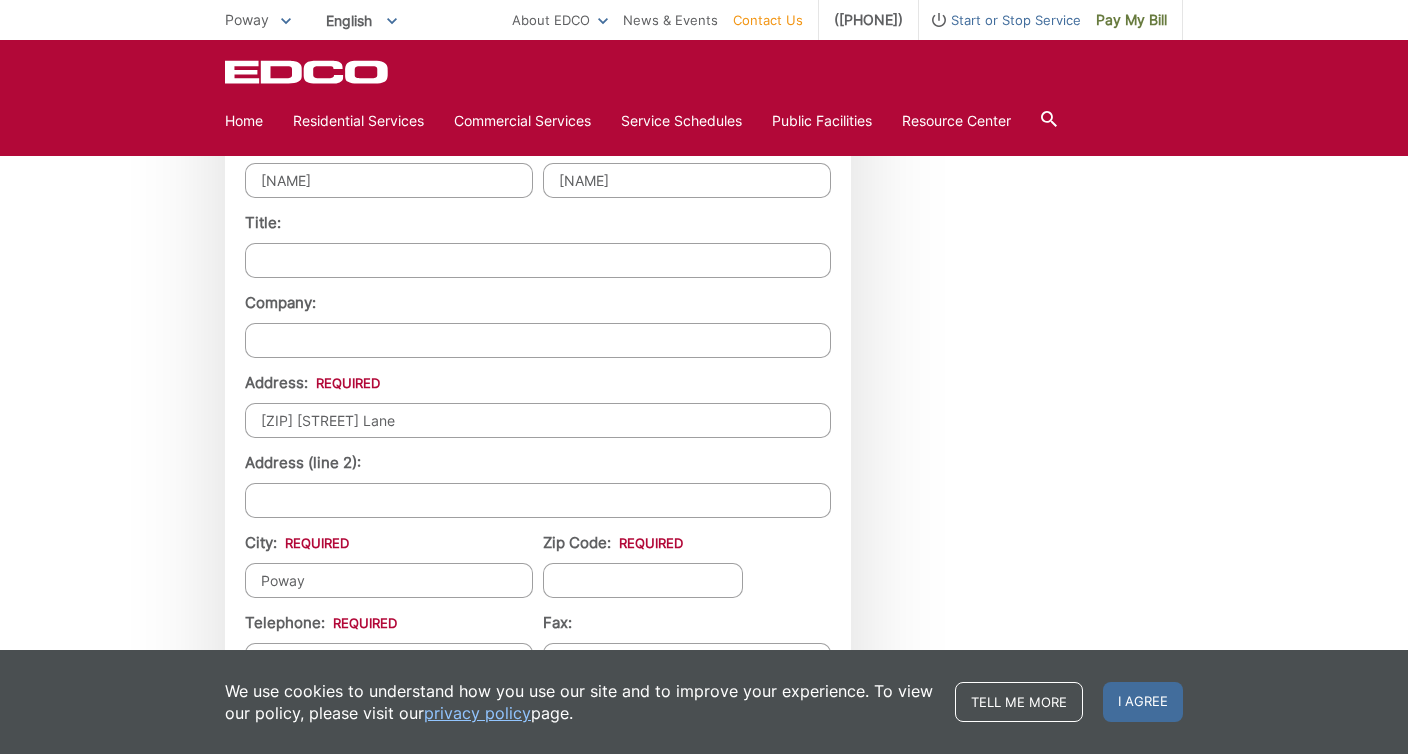 type on "Poway" 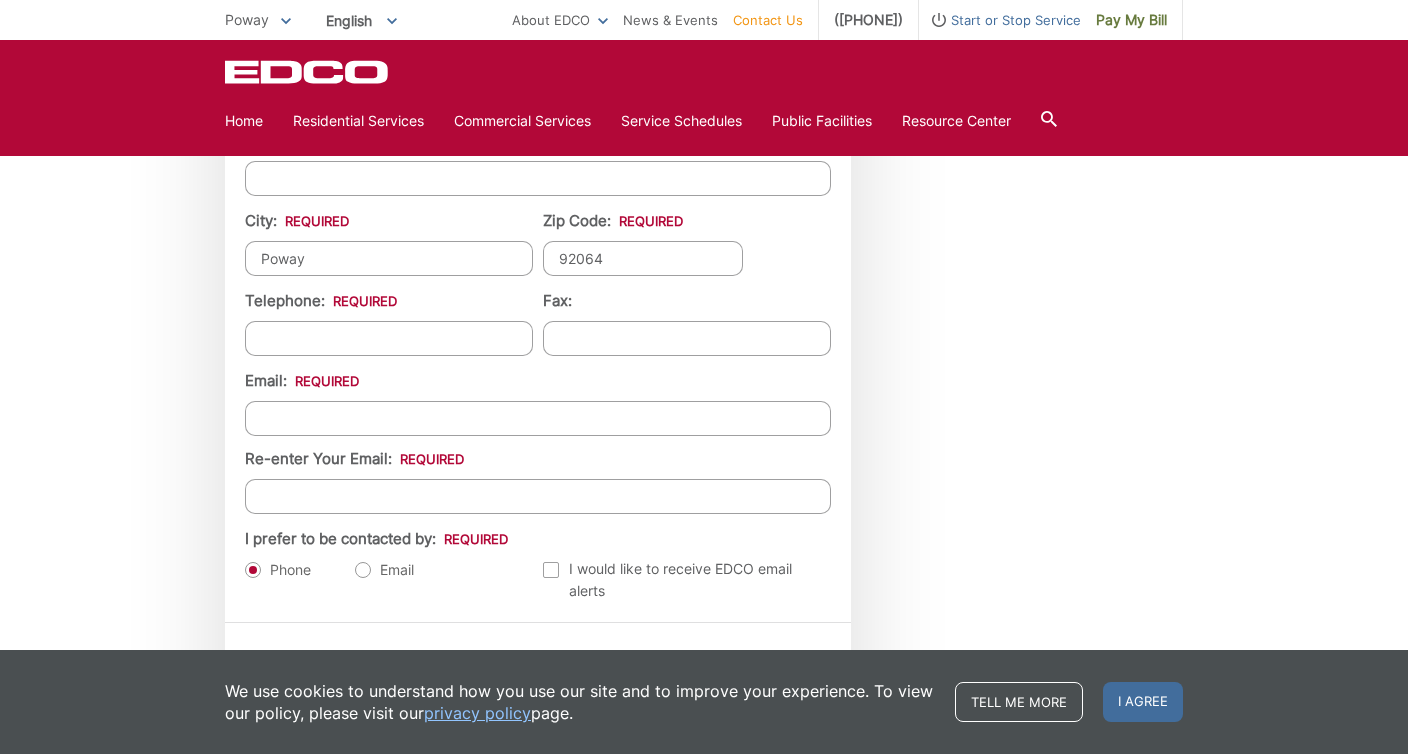scroll, scrollTop: 2048, scrollLeft: 0, axis: vertical 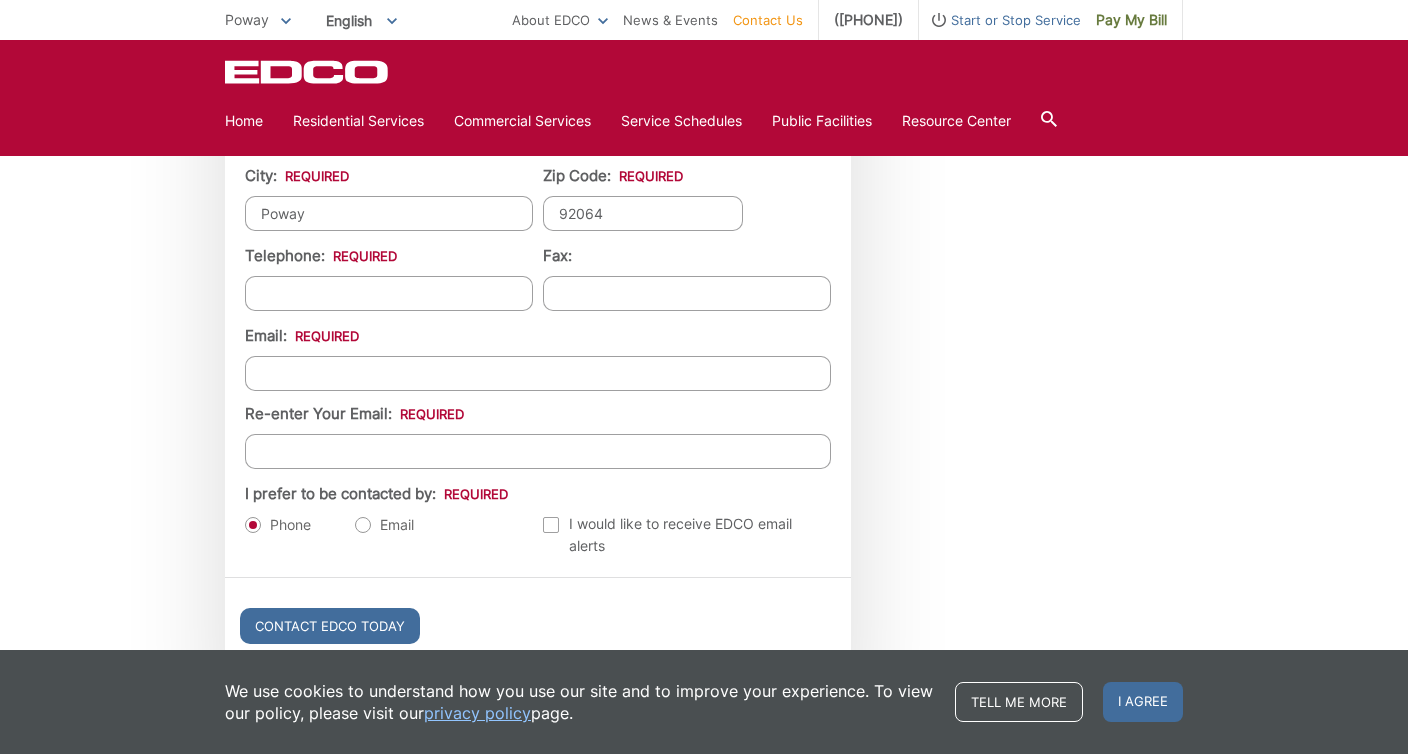 type on "92064" 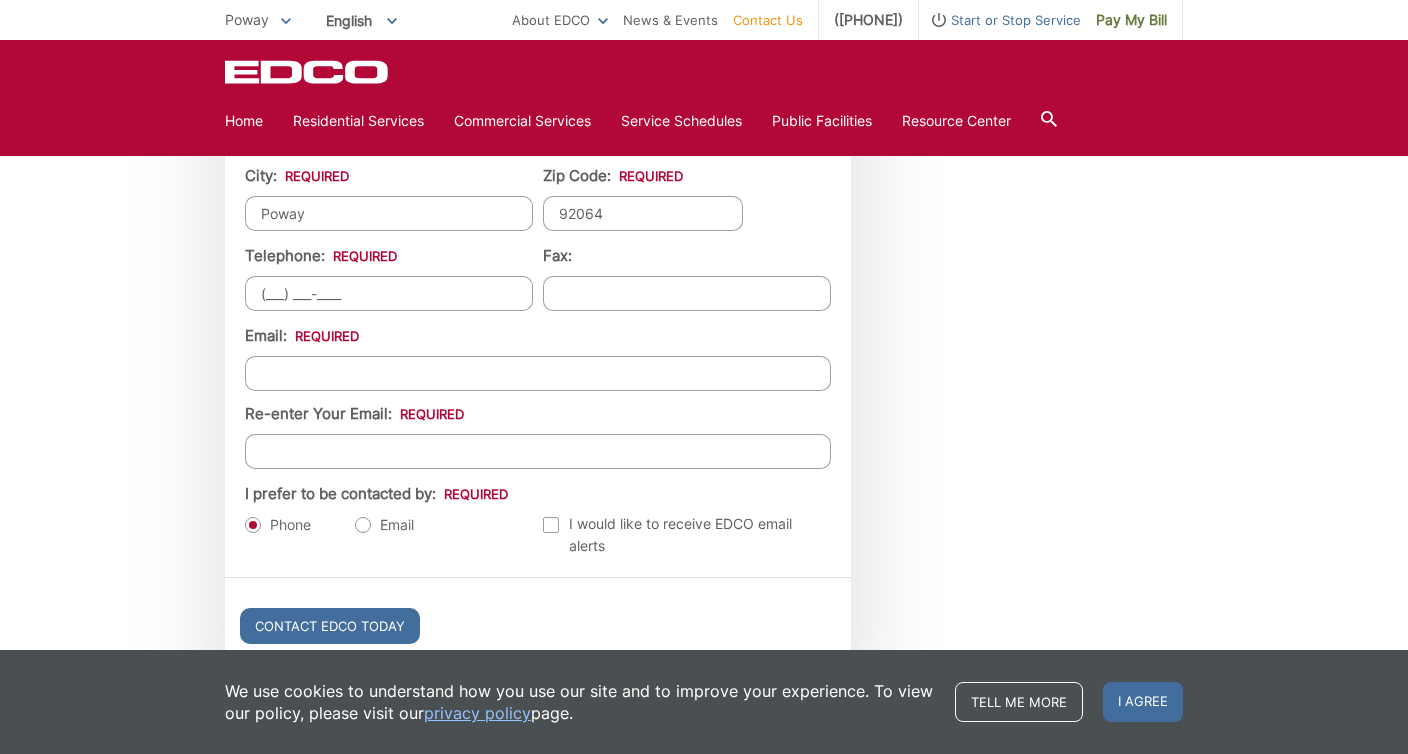 click on "(___) ___-____" at bounding box center [389, 293] 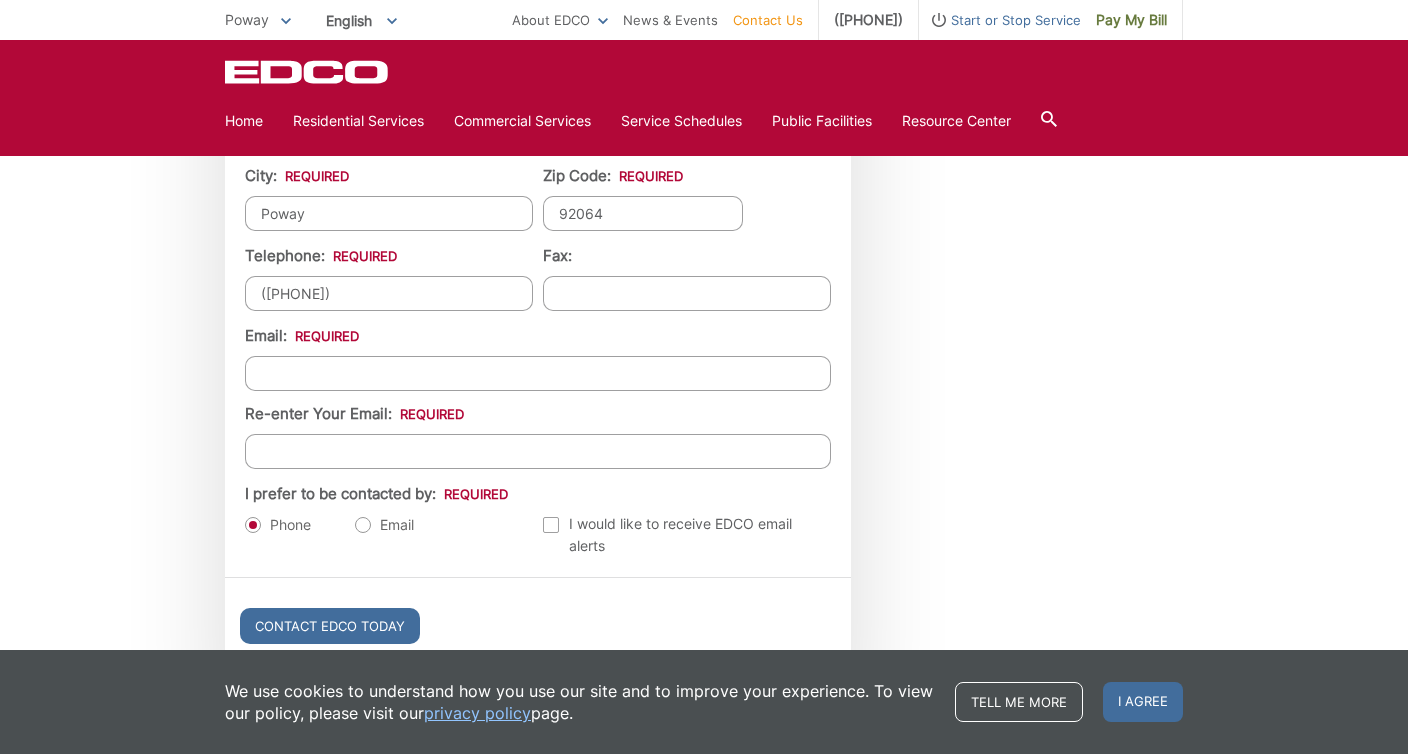 type on "(714) 856-2763" 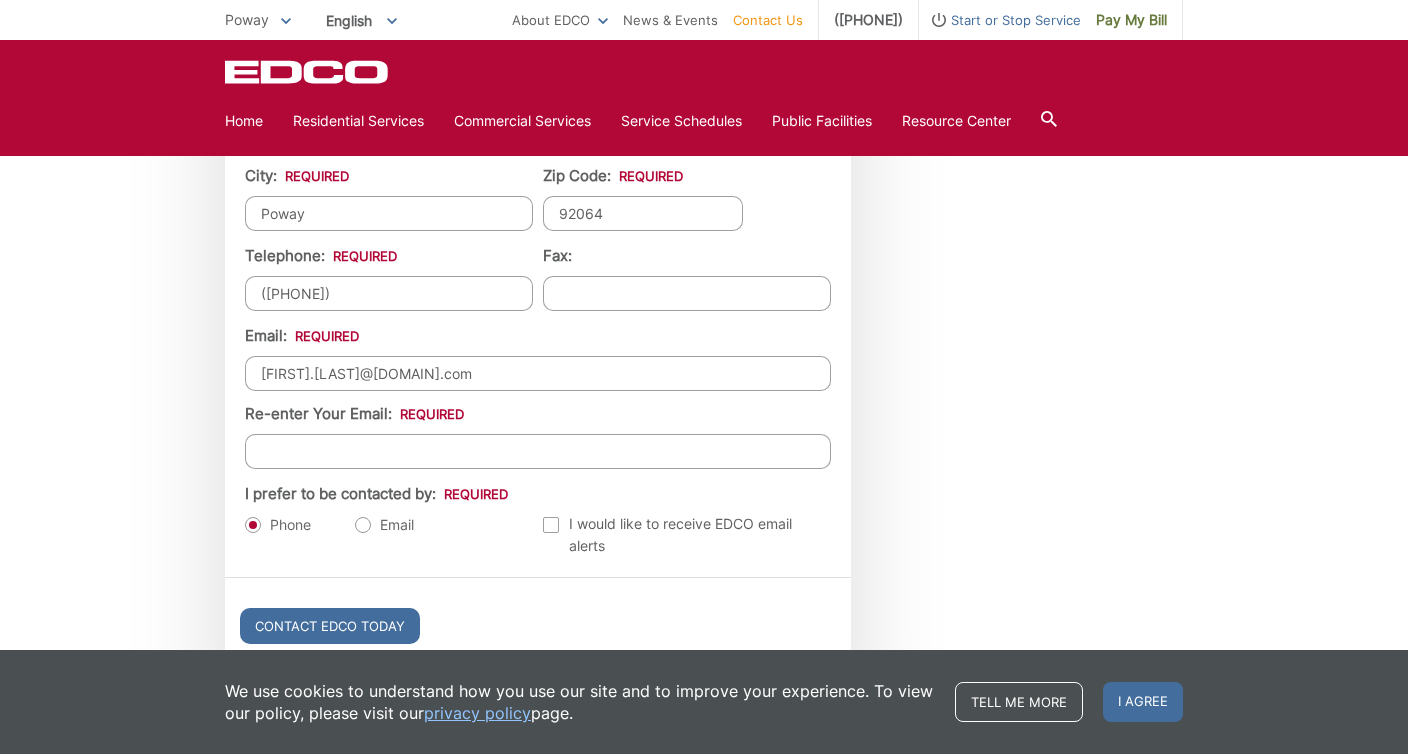 type on "dianne.wurtz@gmail.com" 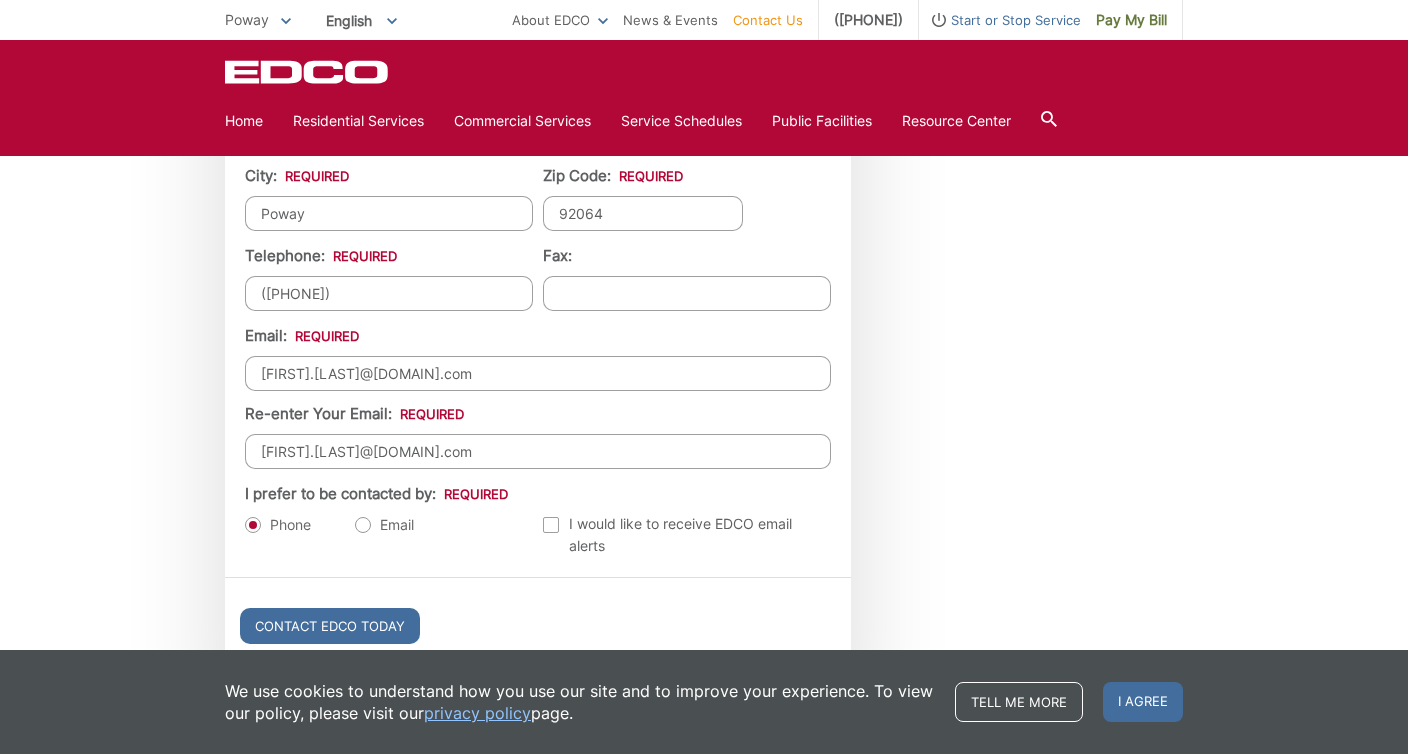 type on "dianne.wurtz@gmail.com" 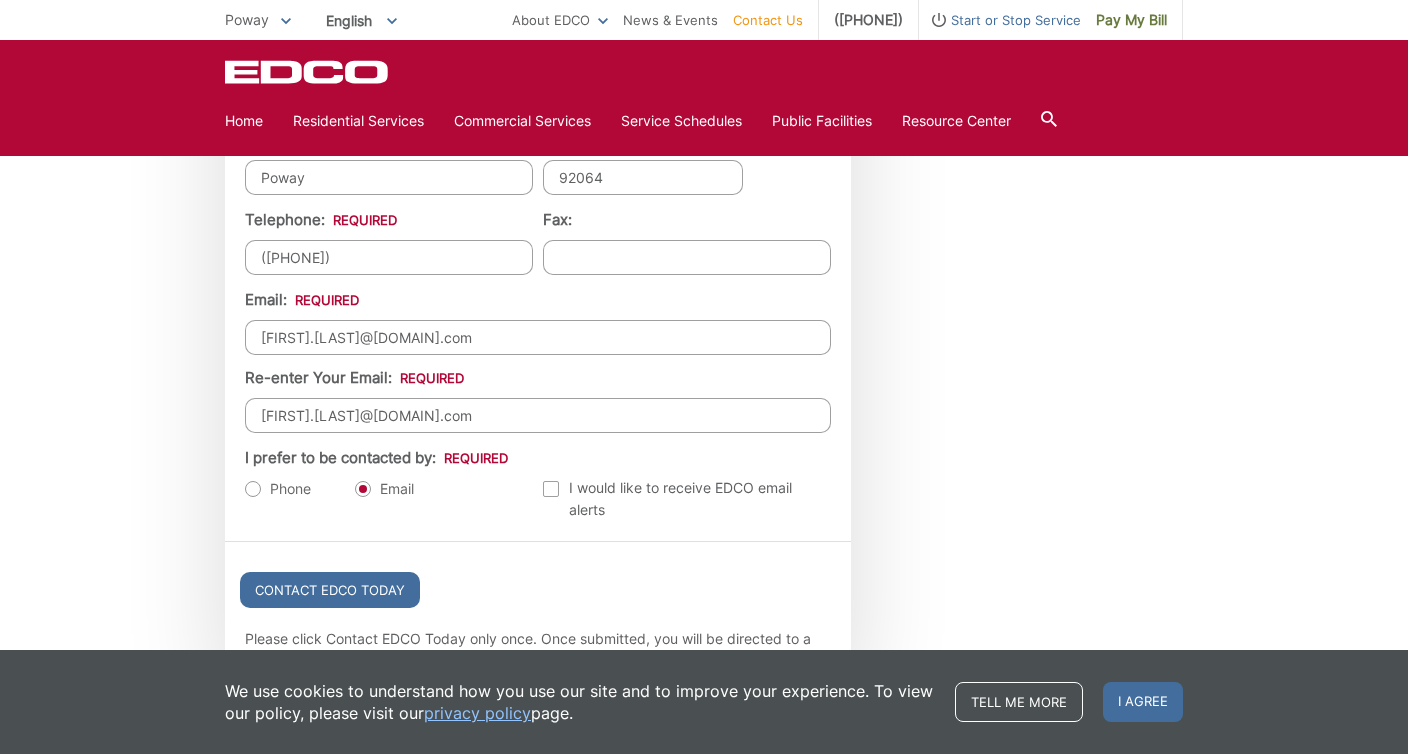 scroll, scrollTop: 2085, scrollLeft: 0, axis: vertical 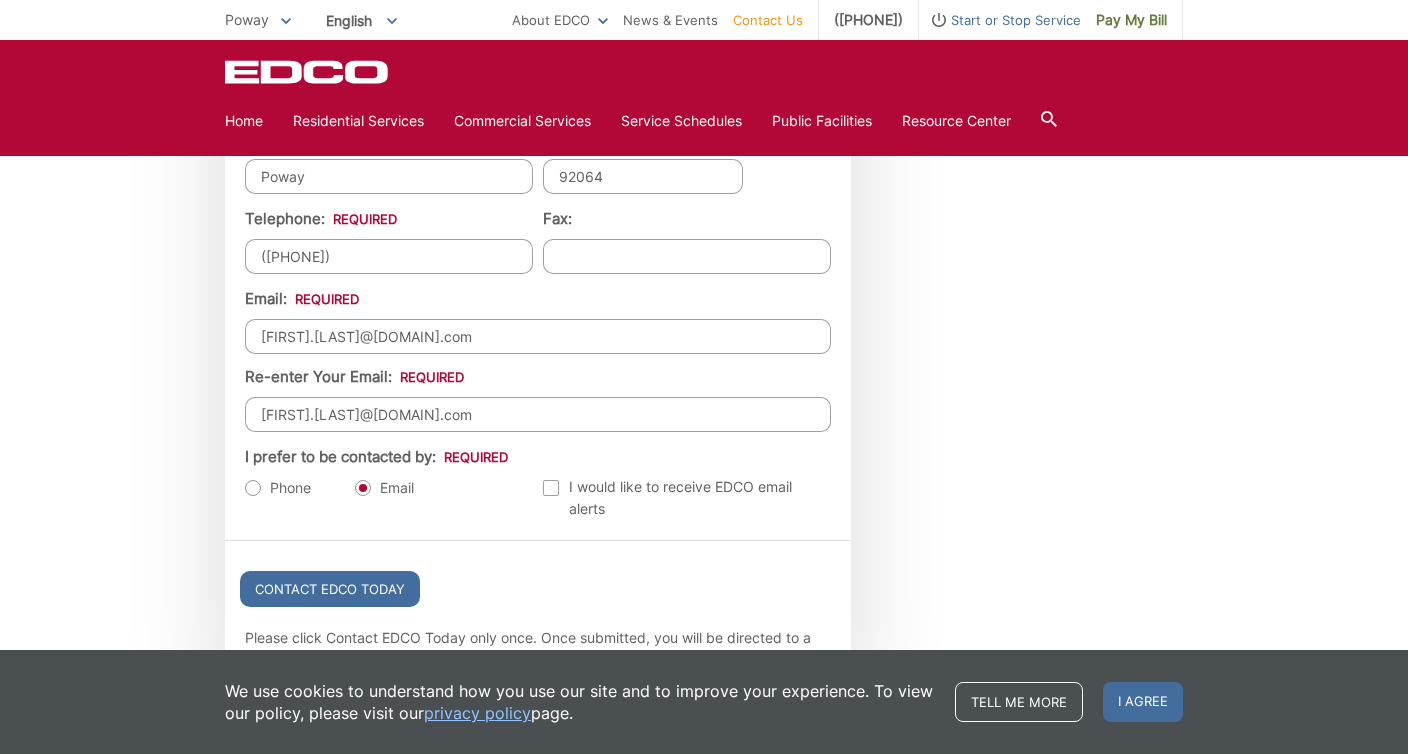 click at bounding box center [551, 488] 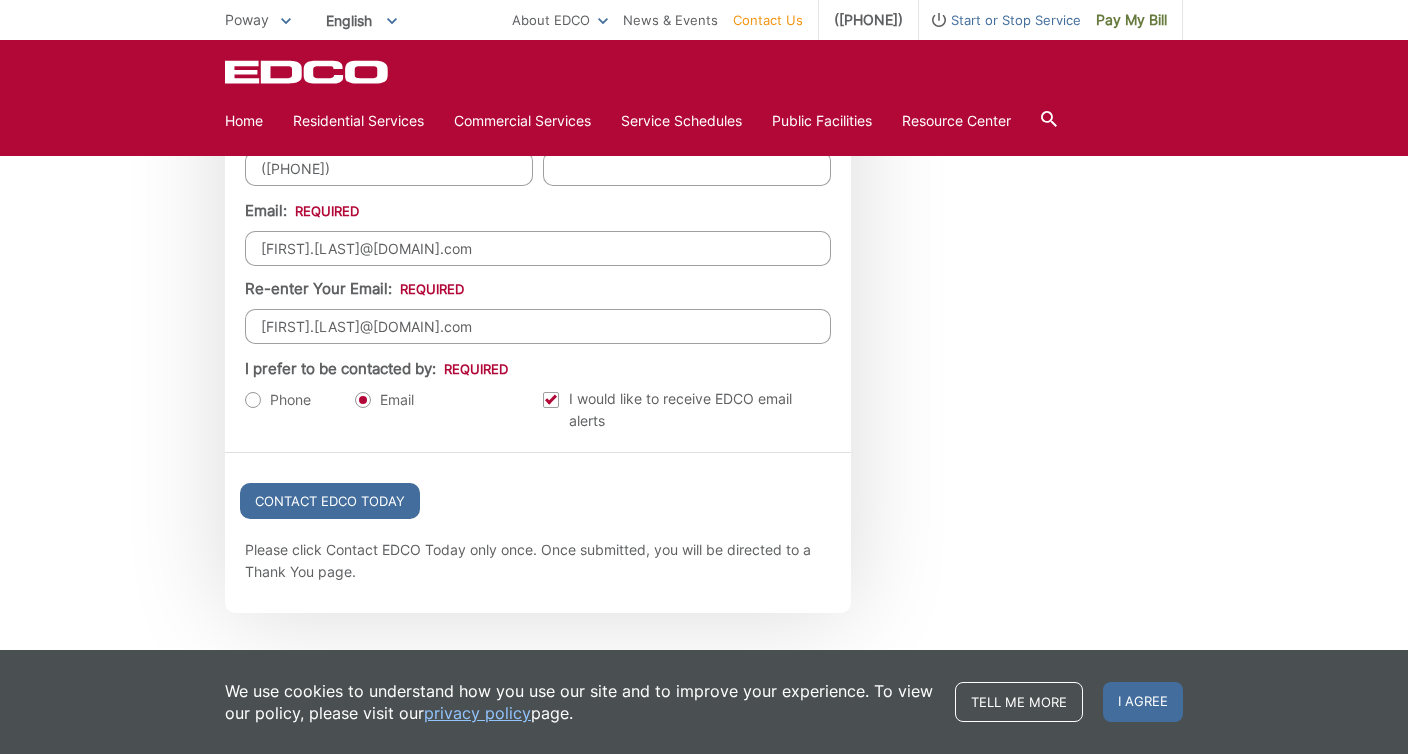 scroll, scrollTop: 2183, scrollLeft: 0, axis: vertical 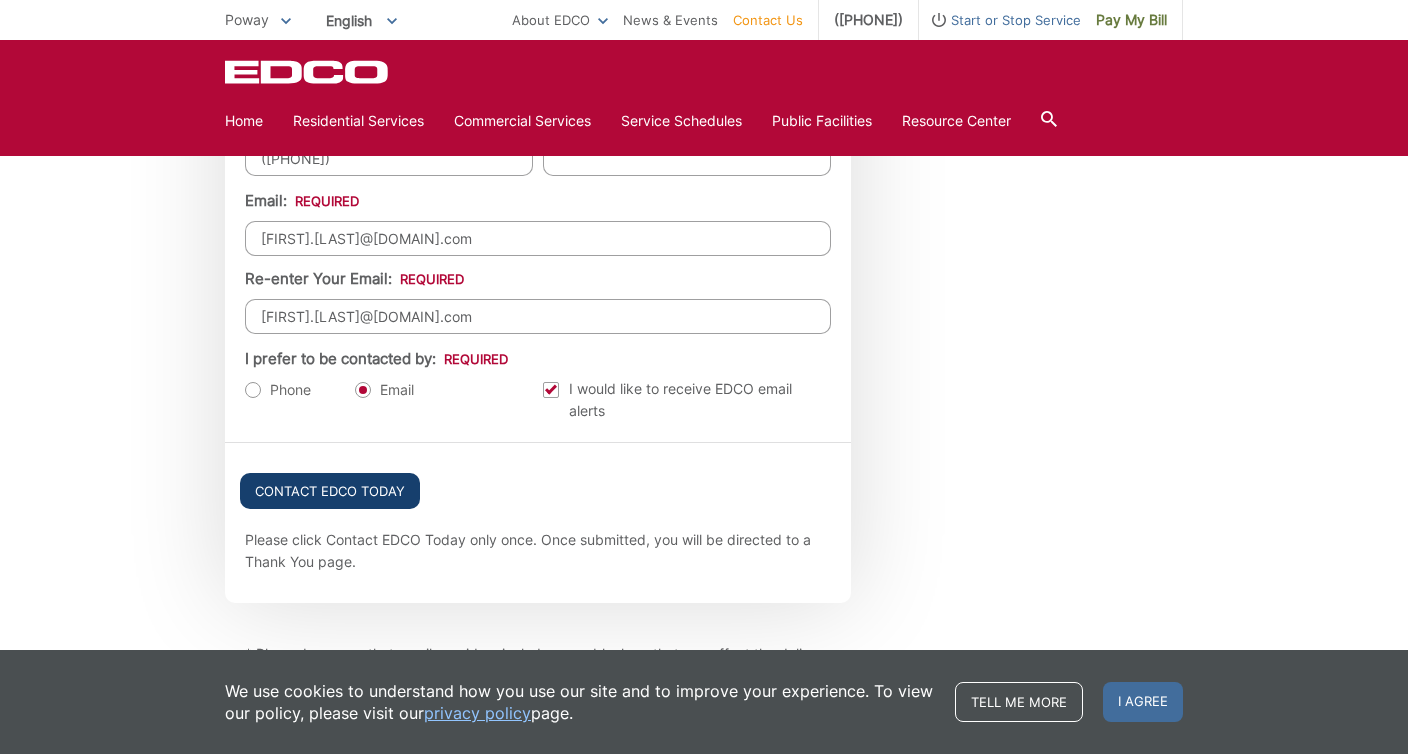 click on "Contact EDCO Today" at bounding box center (330, 491) 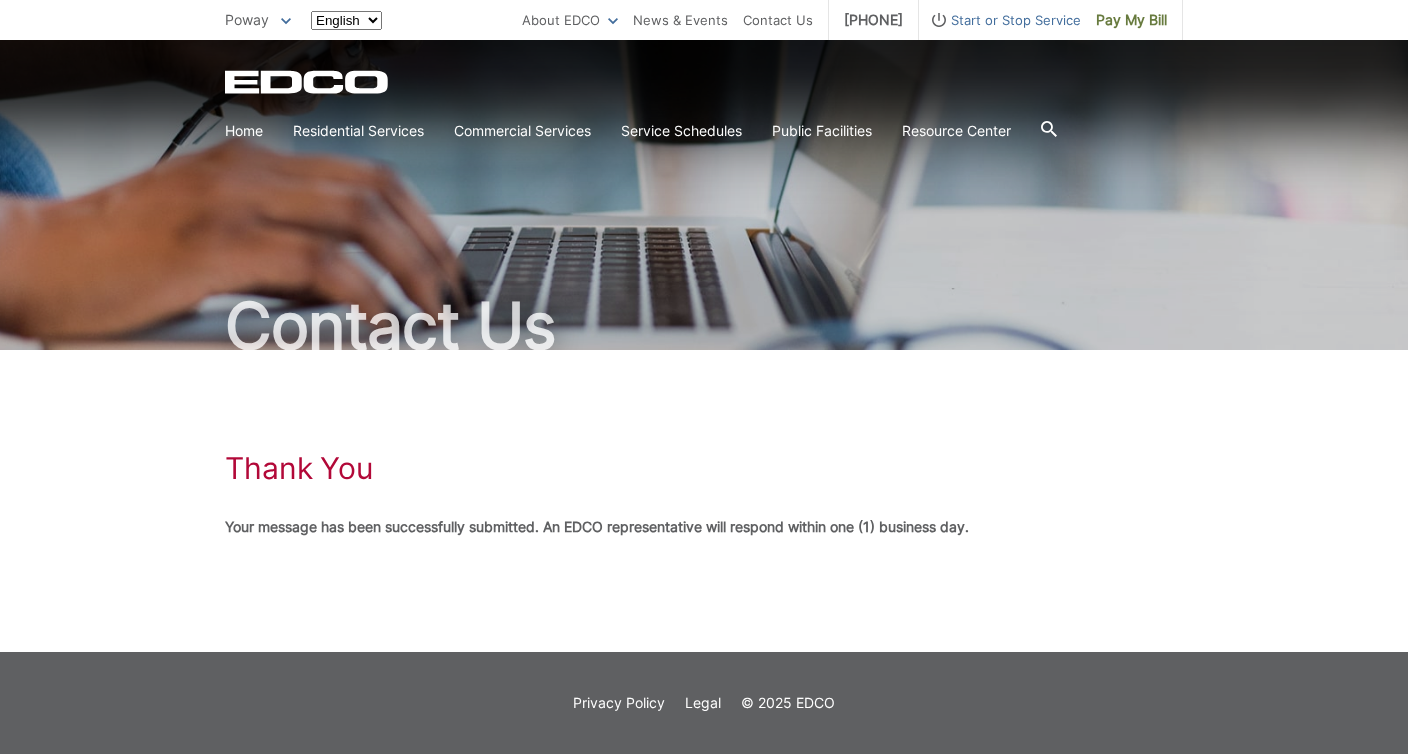 scroll, scrollTop: 0, scrollLeft: 0, axis: both 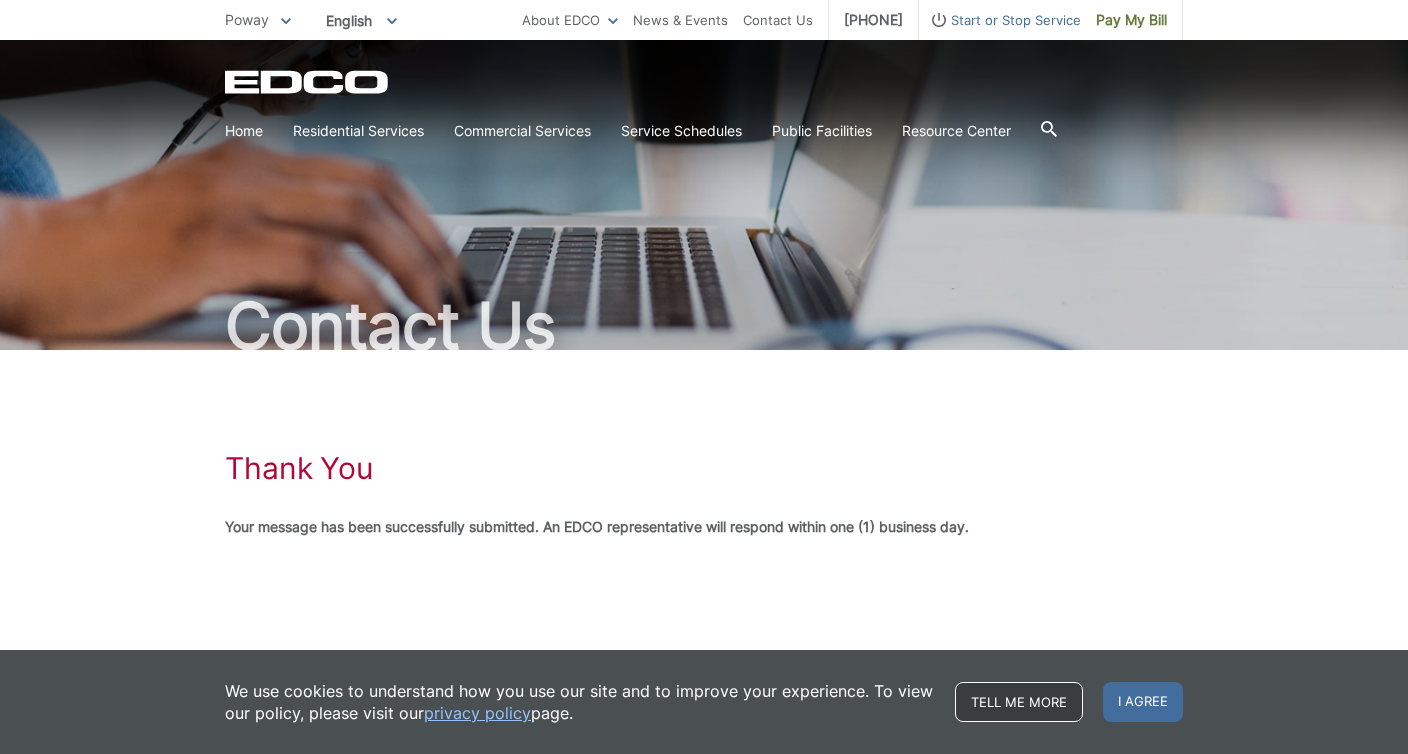 click on "Tell me more" at bounding box center [1019, 702] 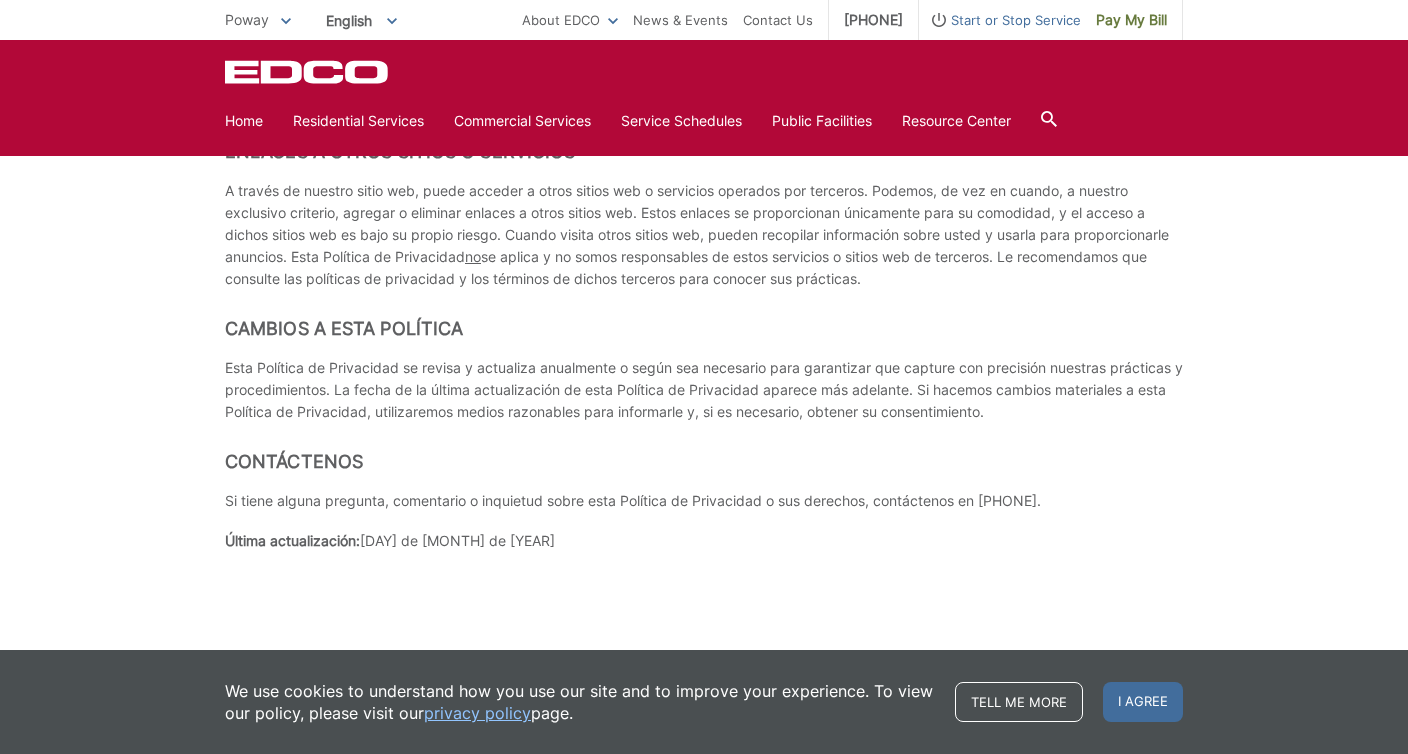 scroll, scrollTop: 8222, scrollLeft: 0, axis: vertical 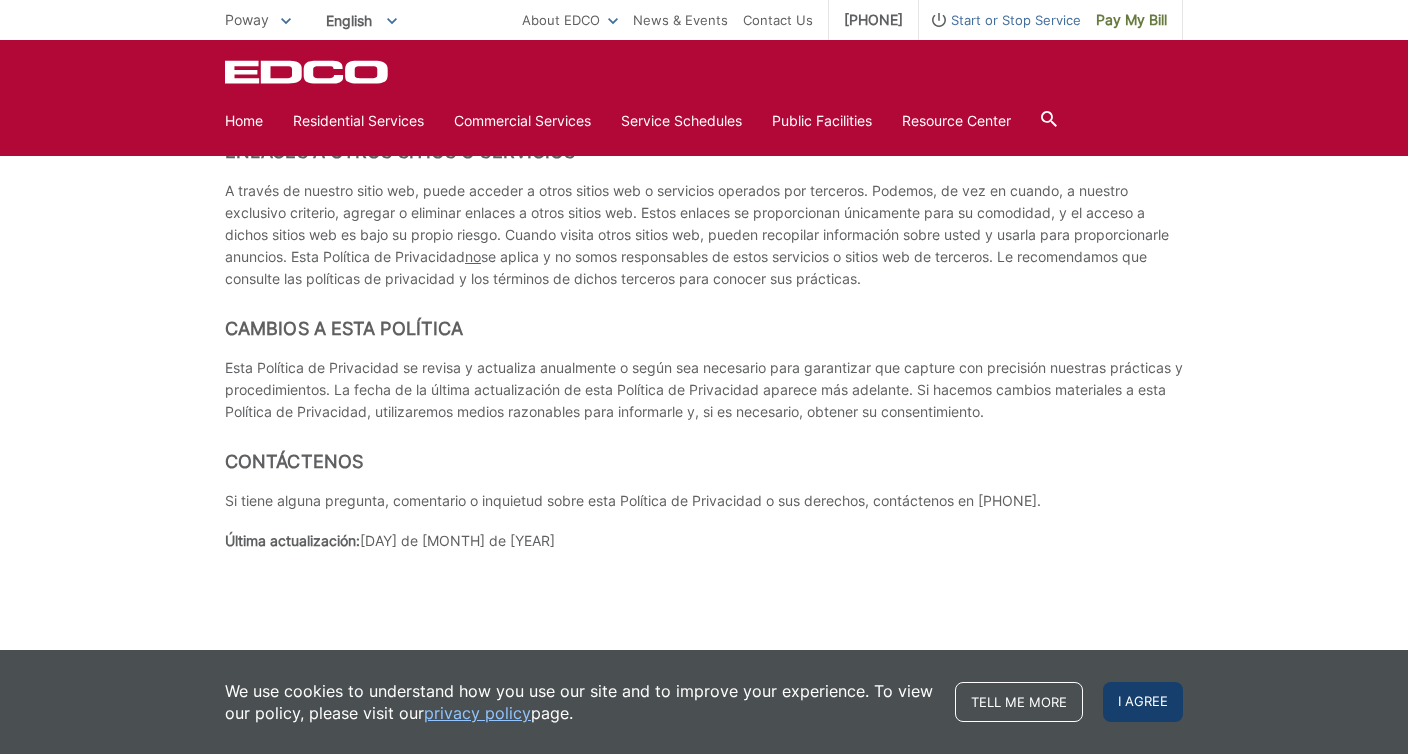click on "I agree" at bounding box center [1143, 702] 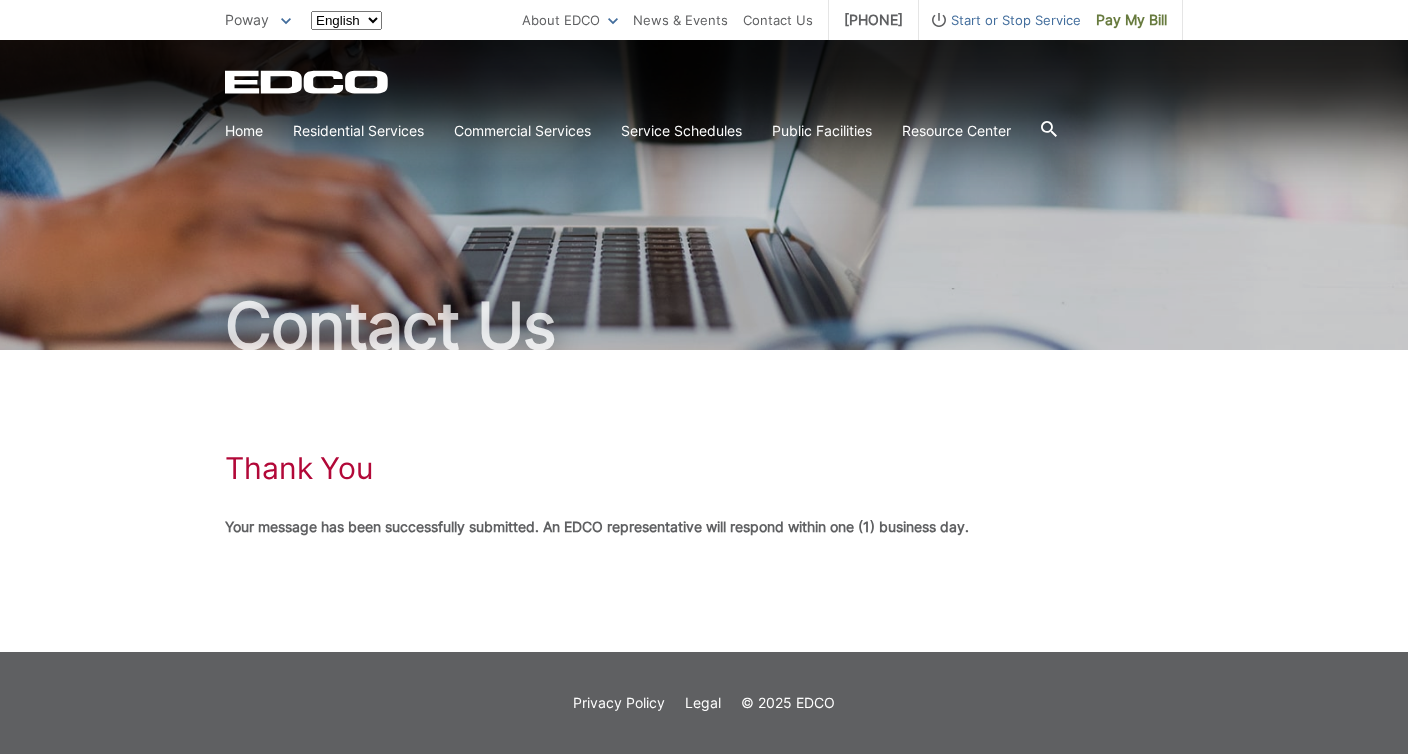 scroll, scrollTop: 0, scrollLeft: 0, axis: both 